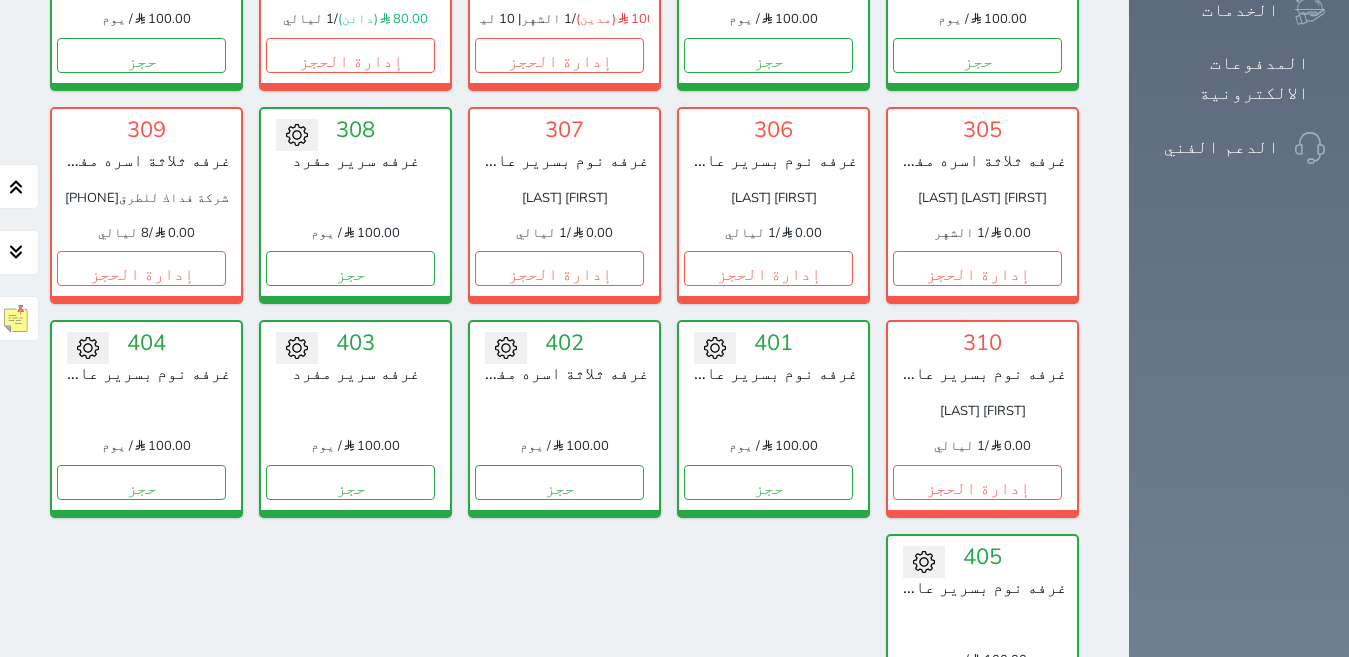 scroll, scrollTop: 1226, scrollLeft: 0, axis: vertical 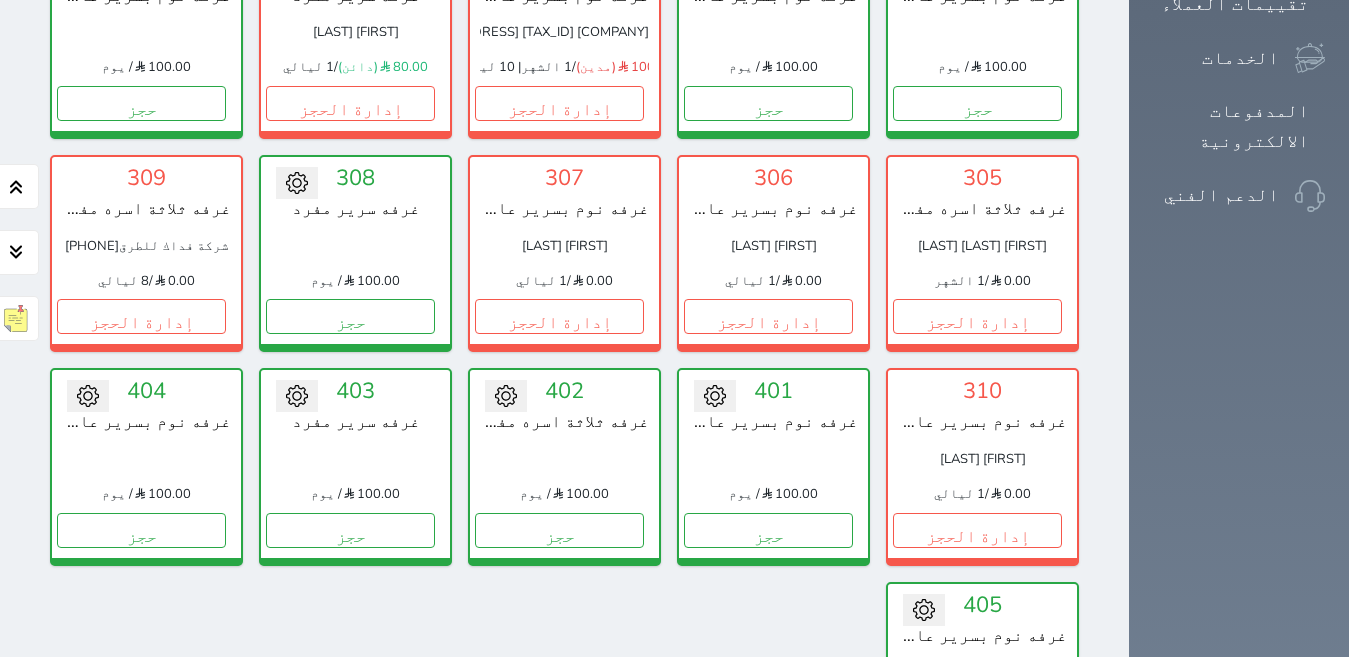click on "عرض رصيد الصندوق" at bounding box center (304, 861) 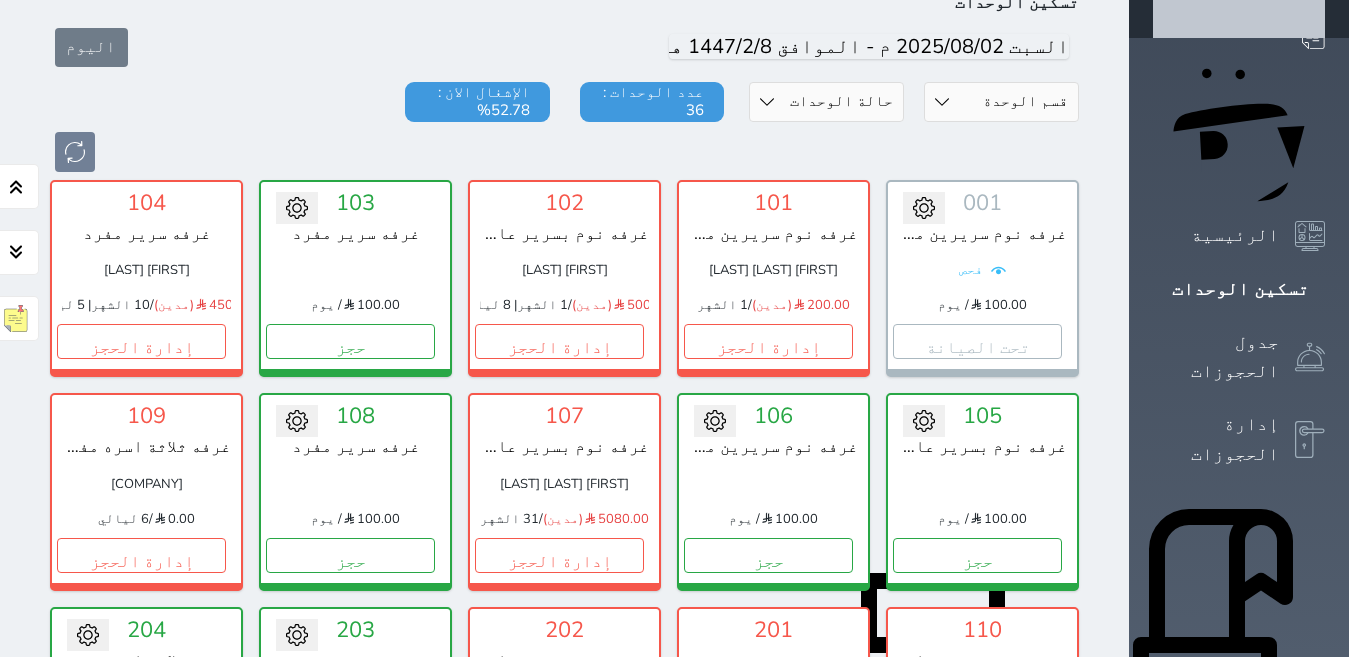 scroll, scrollTop: 126, scrollLeft: 0, axis: vertical 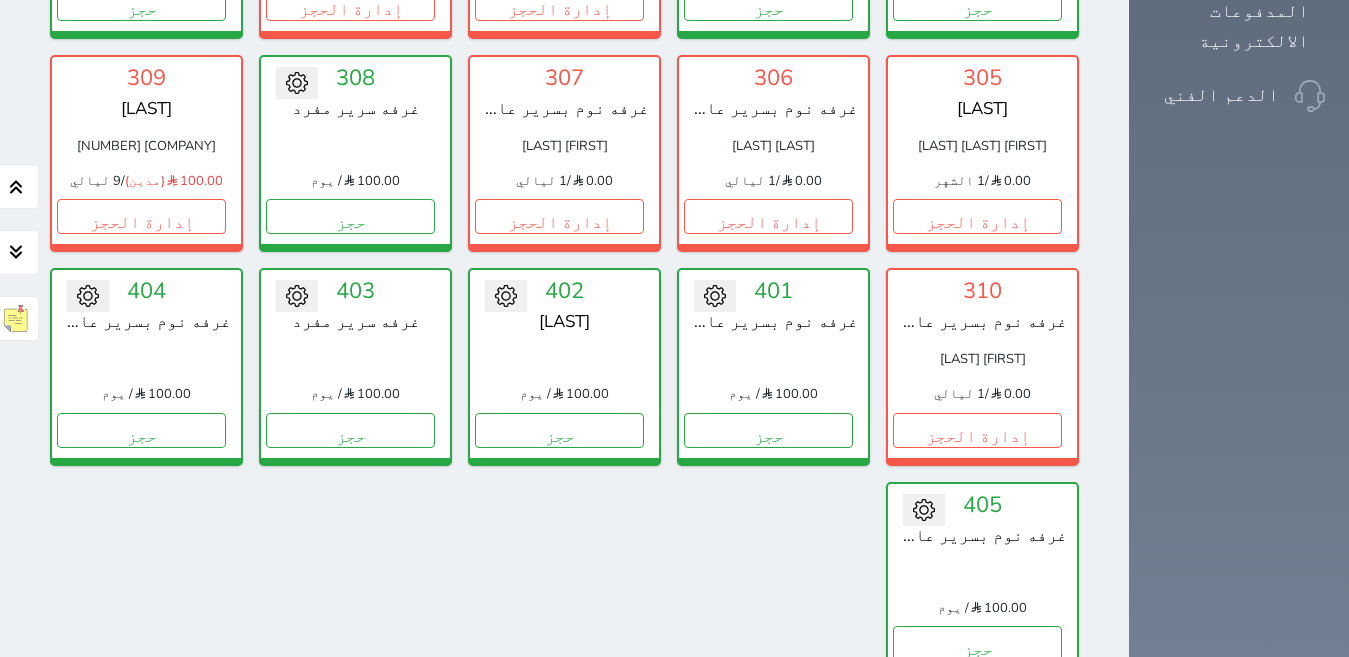 click on "عرض الوافدين" at bounding box center [827, 1025] 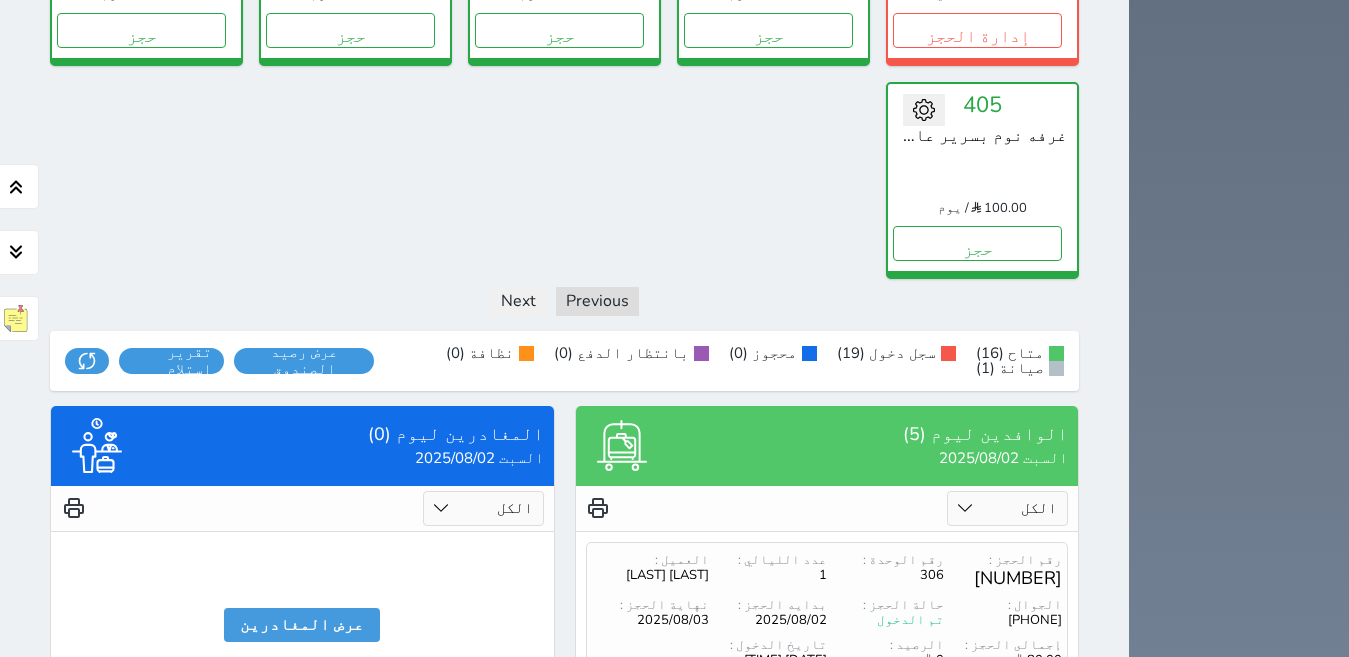 scroll, scrollTop: 1825, scrollLeft: 0, axis: vertical 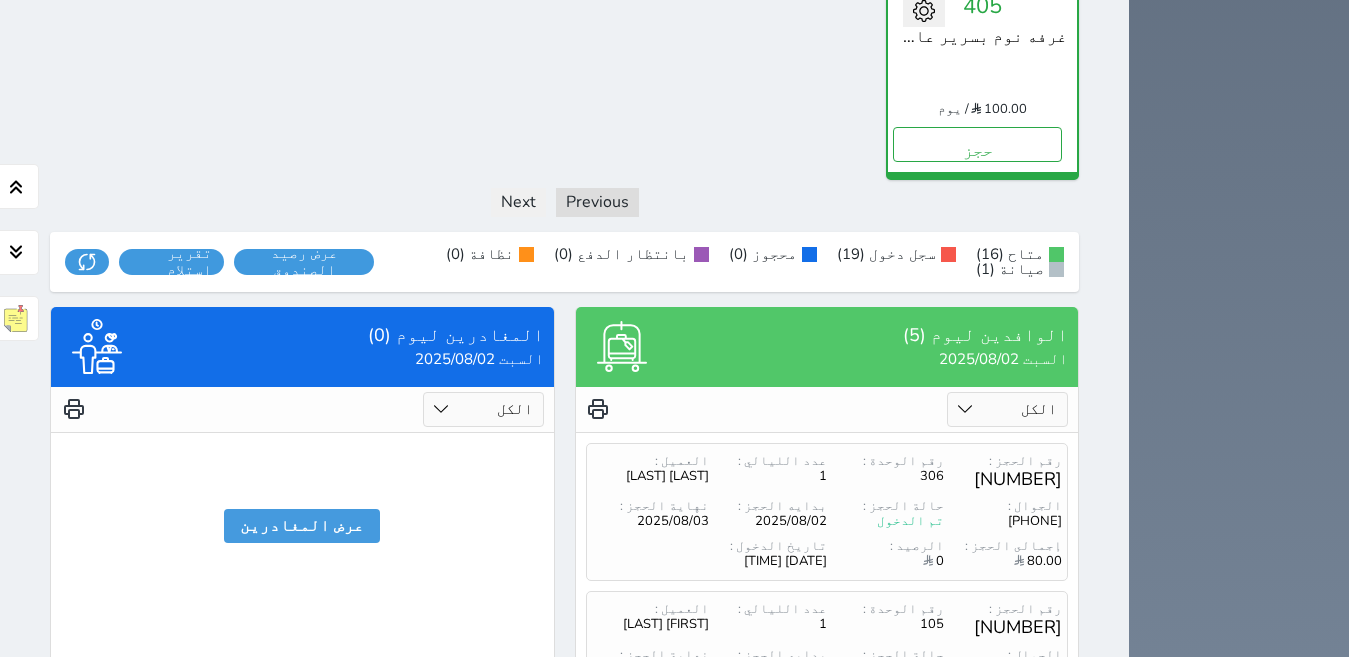 click on "2" at bounding box center (809, 1057) 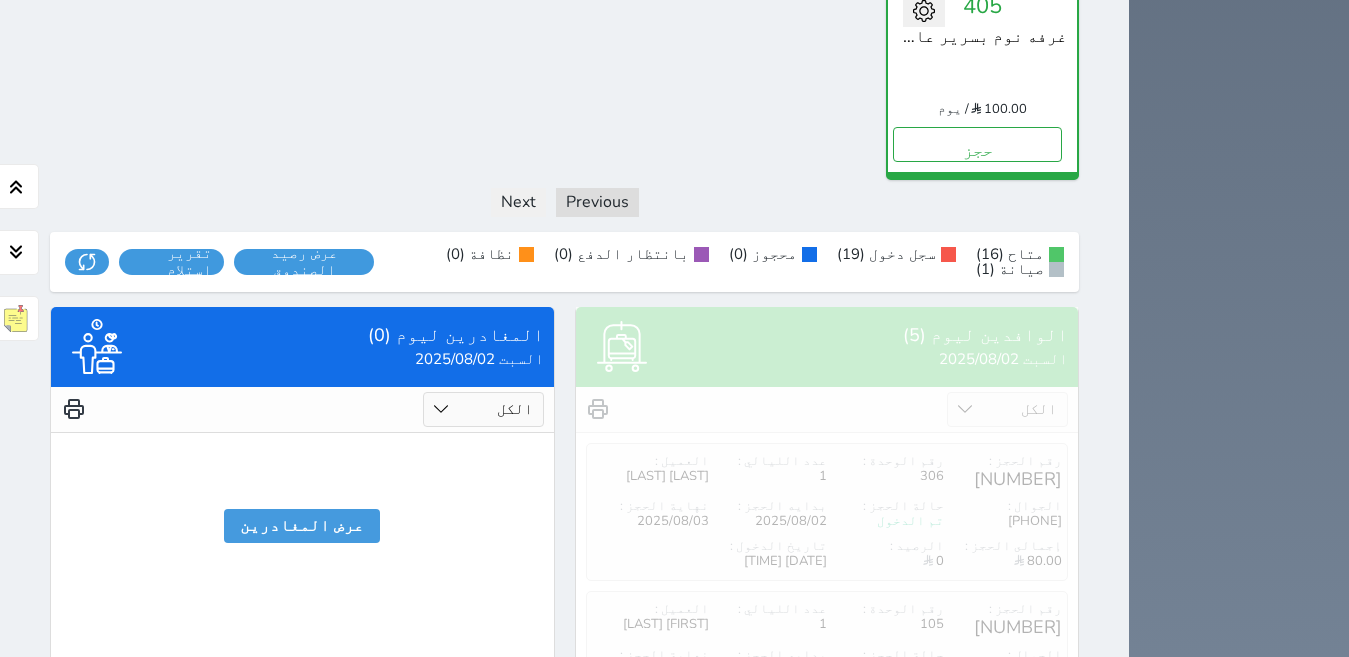 scroll, scrollTop: 1380, scrollLeft: 0, axis: vertical 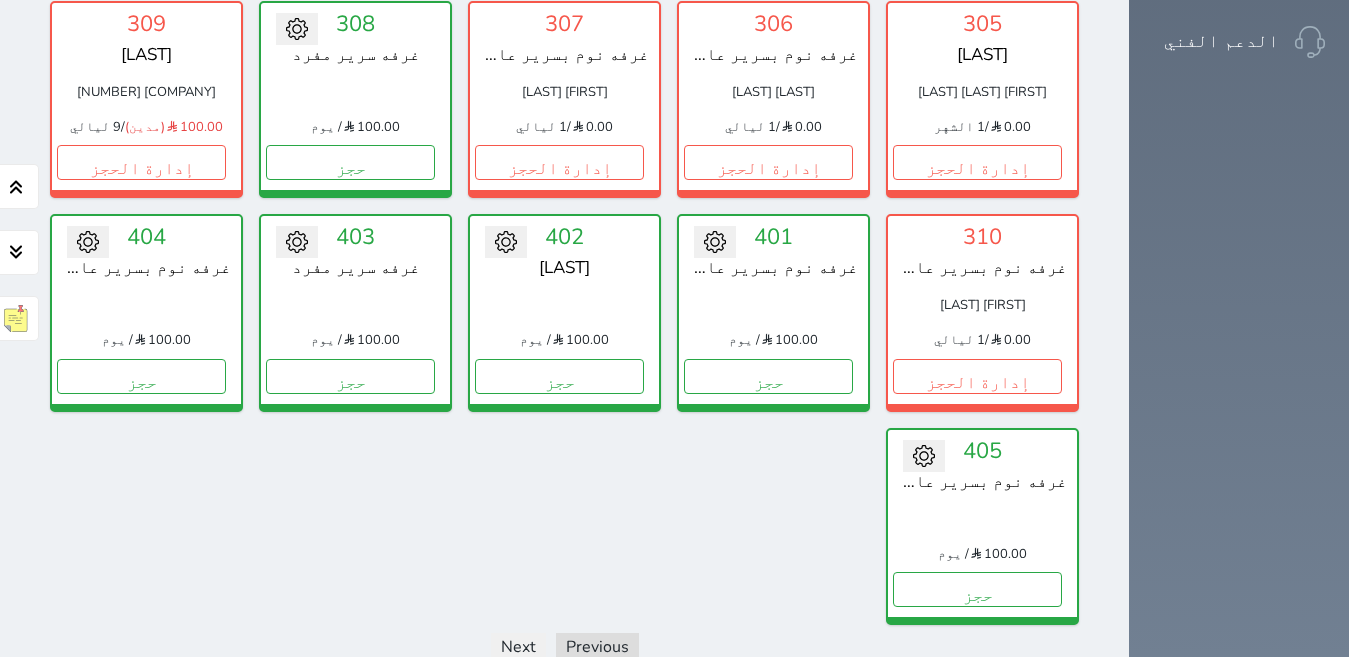 click on "عرض رصيد الصندوق" at bounding box center [304, 707] 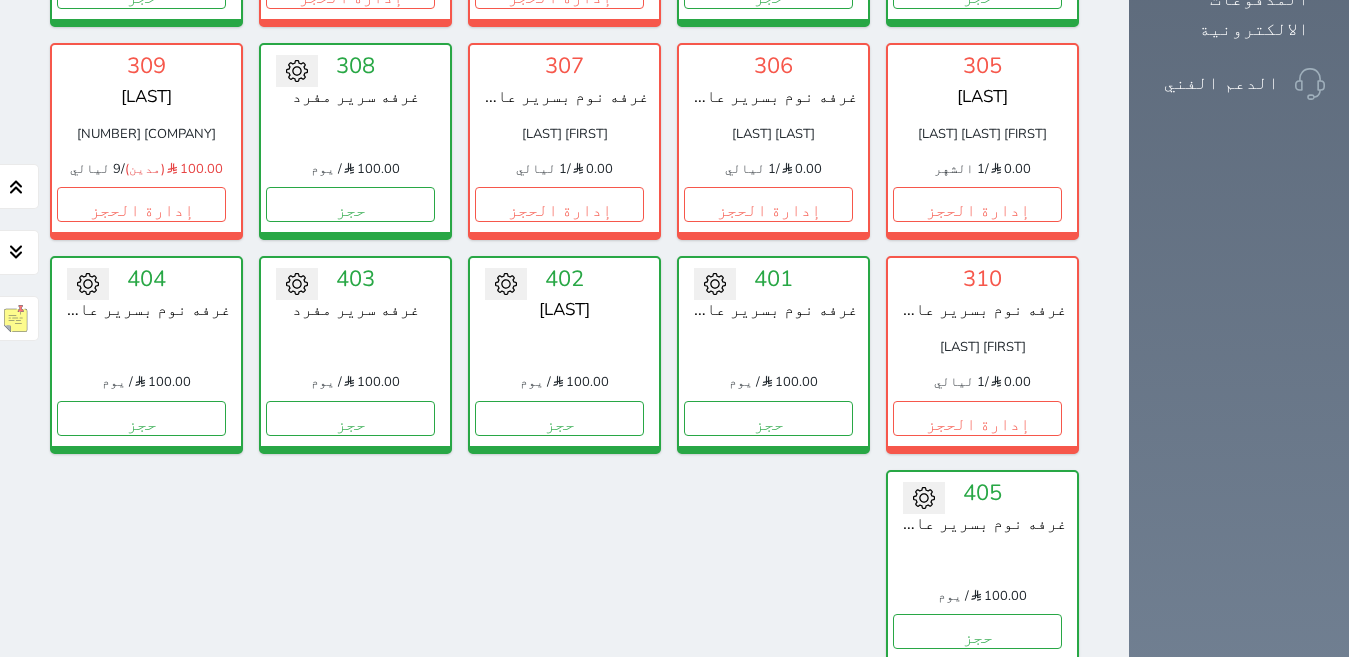 scroll, scrollTop: 1380, scrollLeft: 0, axis: vertical 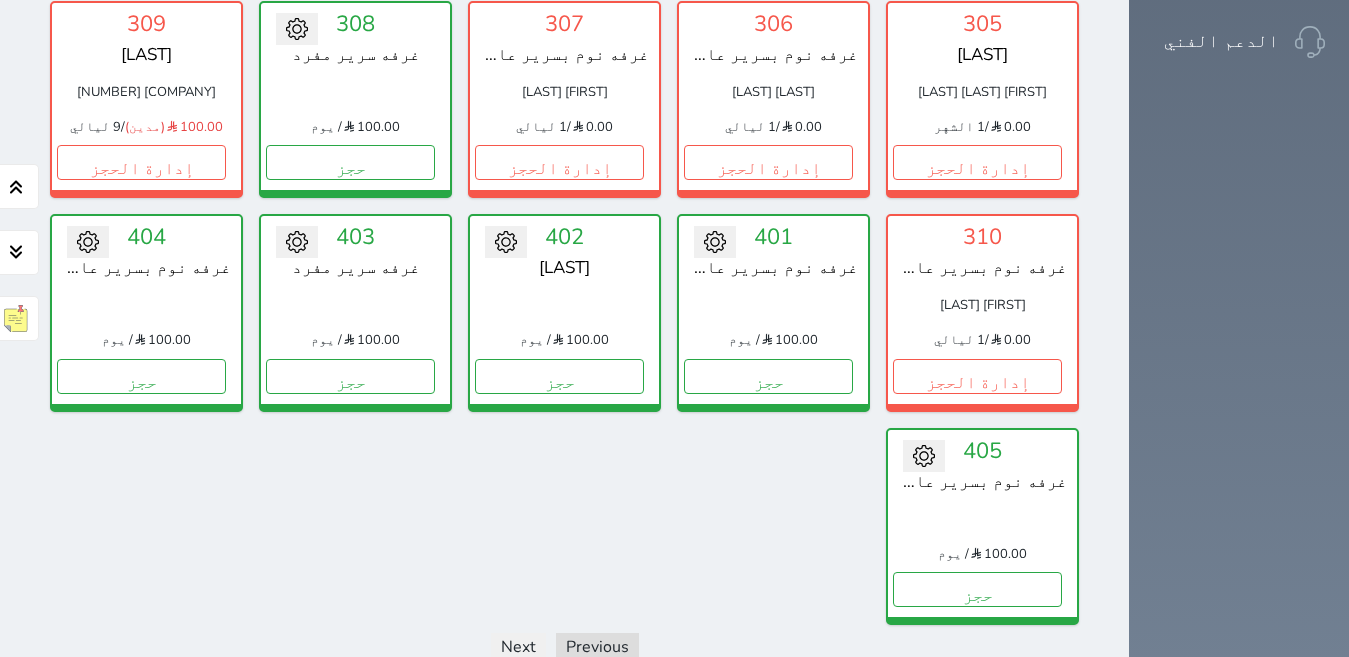click on ">" at bounding box center (775, 1064) 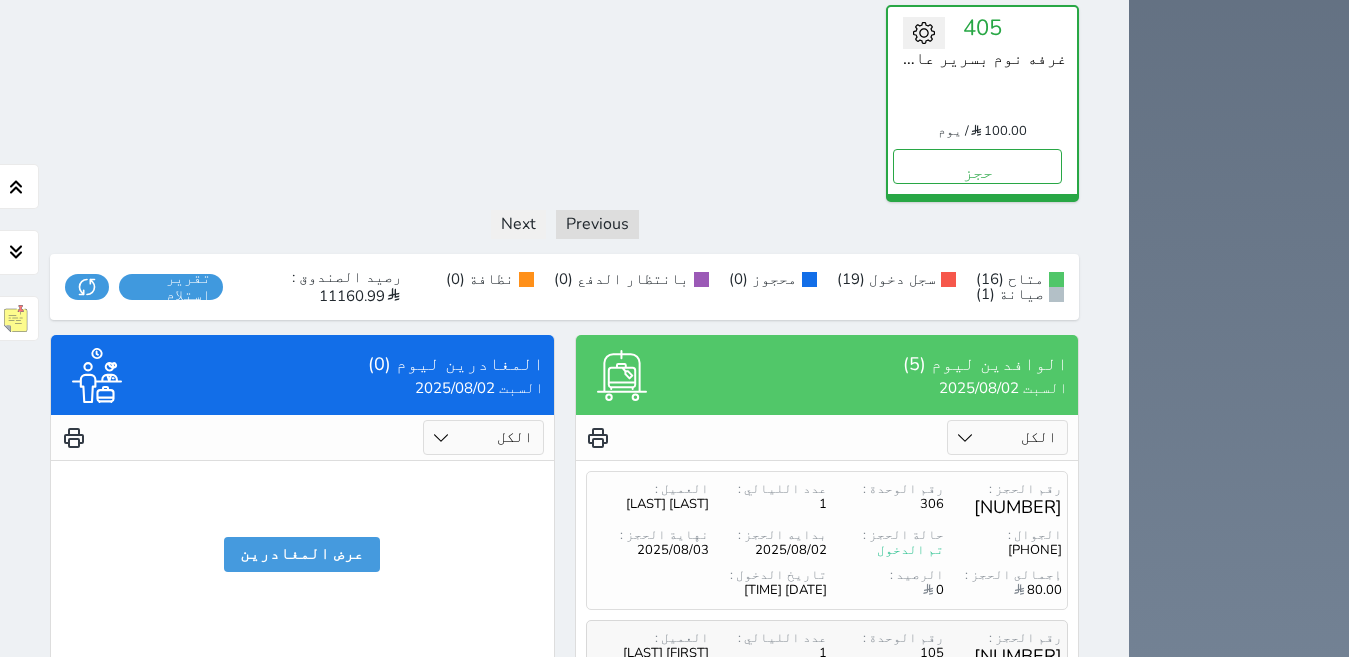 scroll, scrollTop: 1825, scrollLeft: 0, axis: vertical 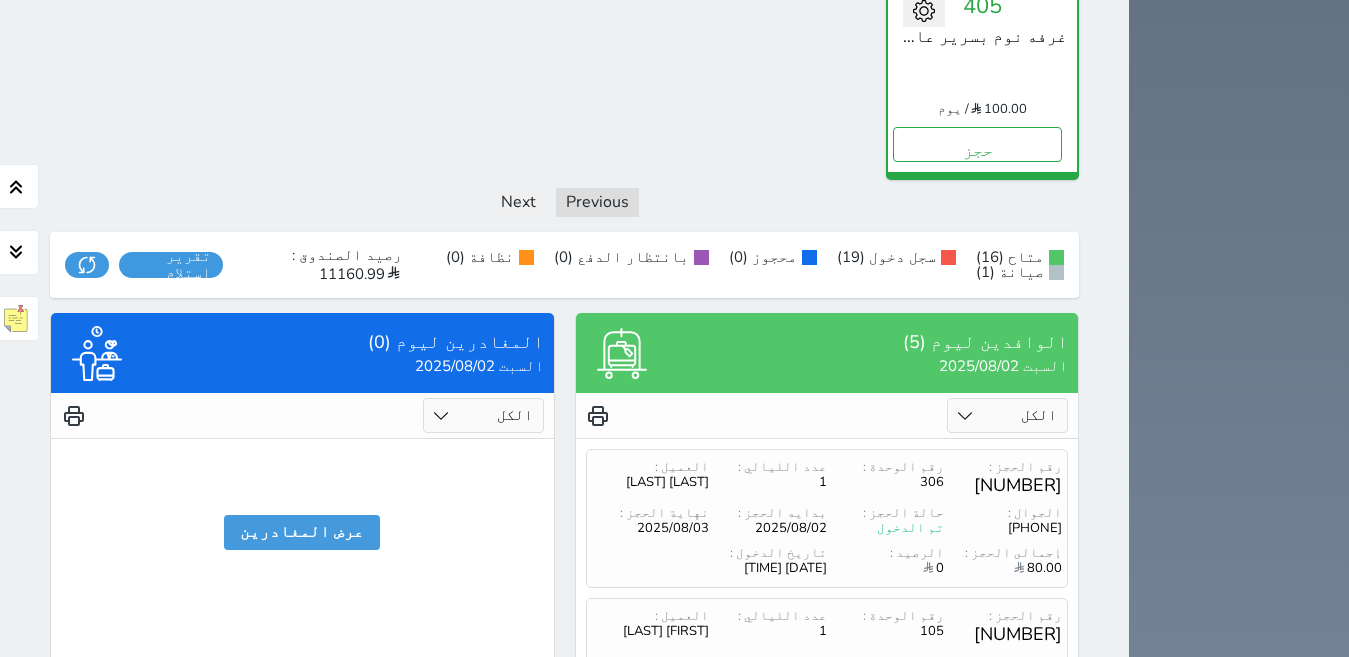 click on ">" at bounding box center (775, 1064) 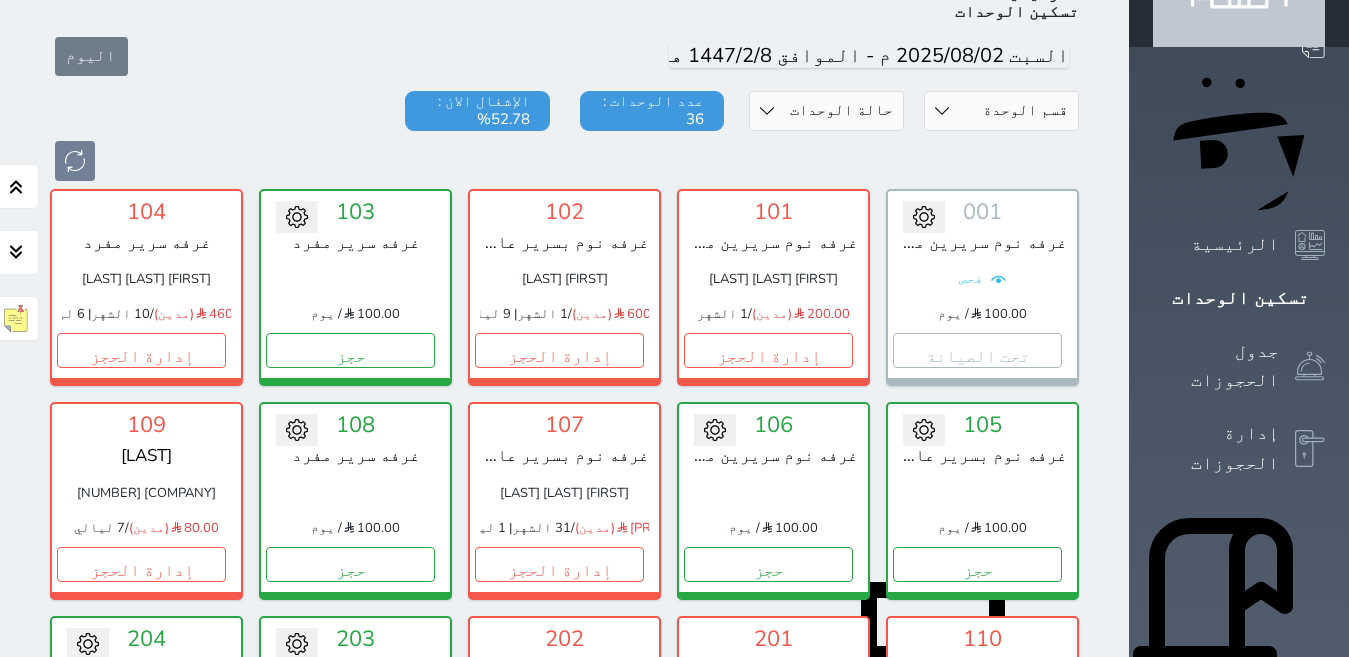 scroll, scrollTop: 200, scrollLeft: 0, axis: vertical 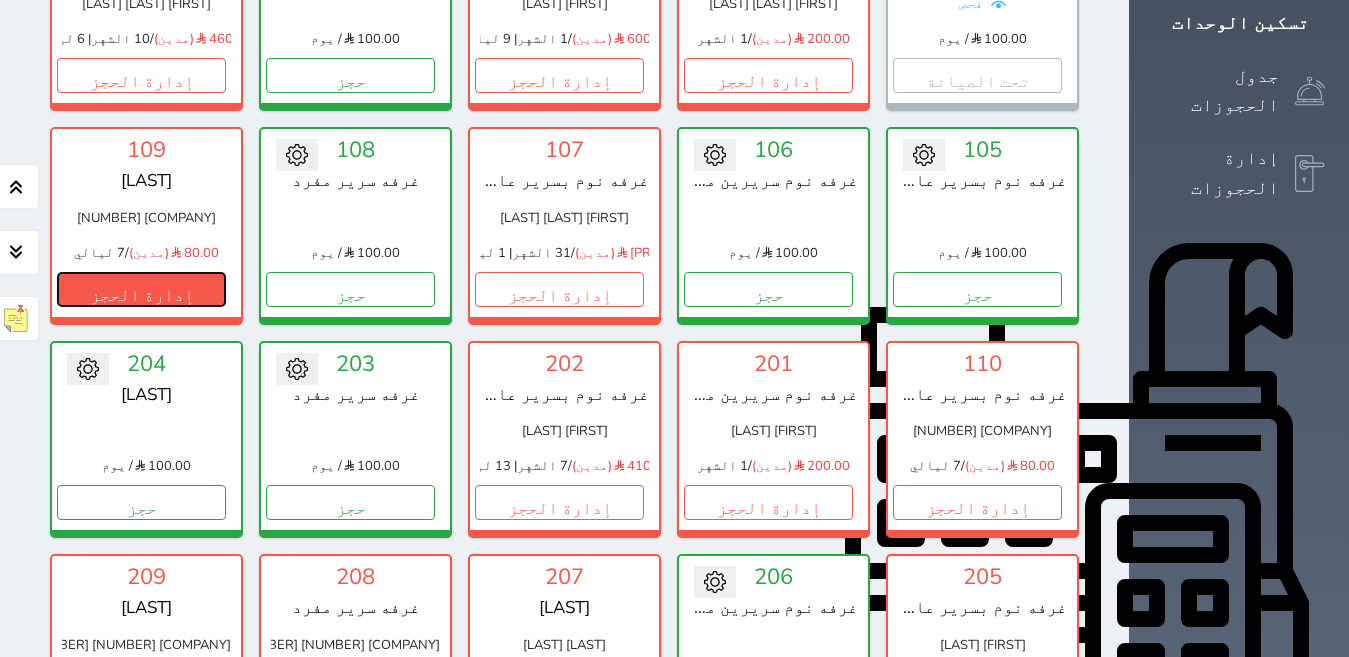 click on "إدارة الحجز" at bounding box center (141, 289) 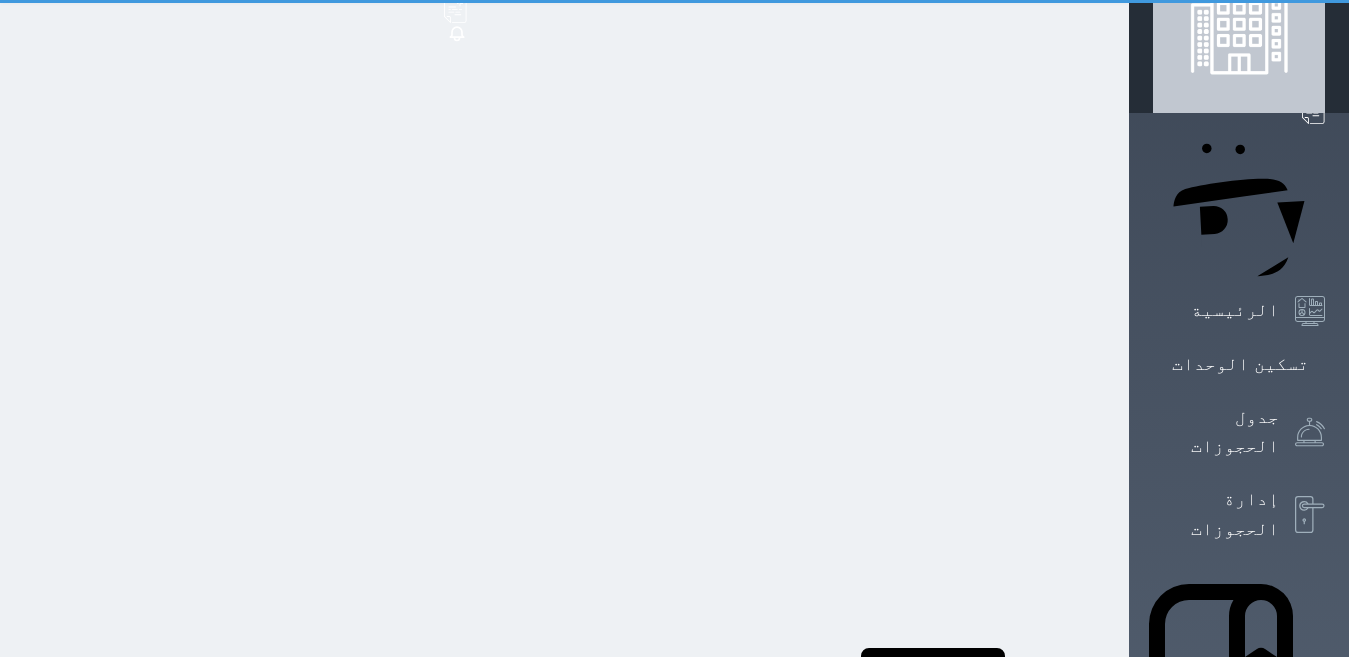 scroll, scrollTop: 0, scrollLeft: 0, axis: both 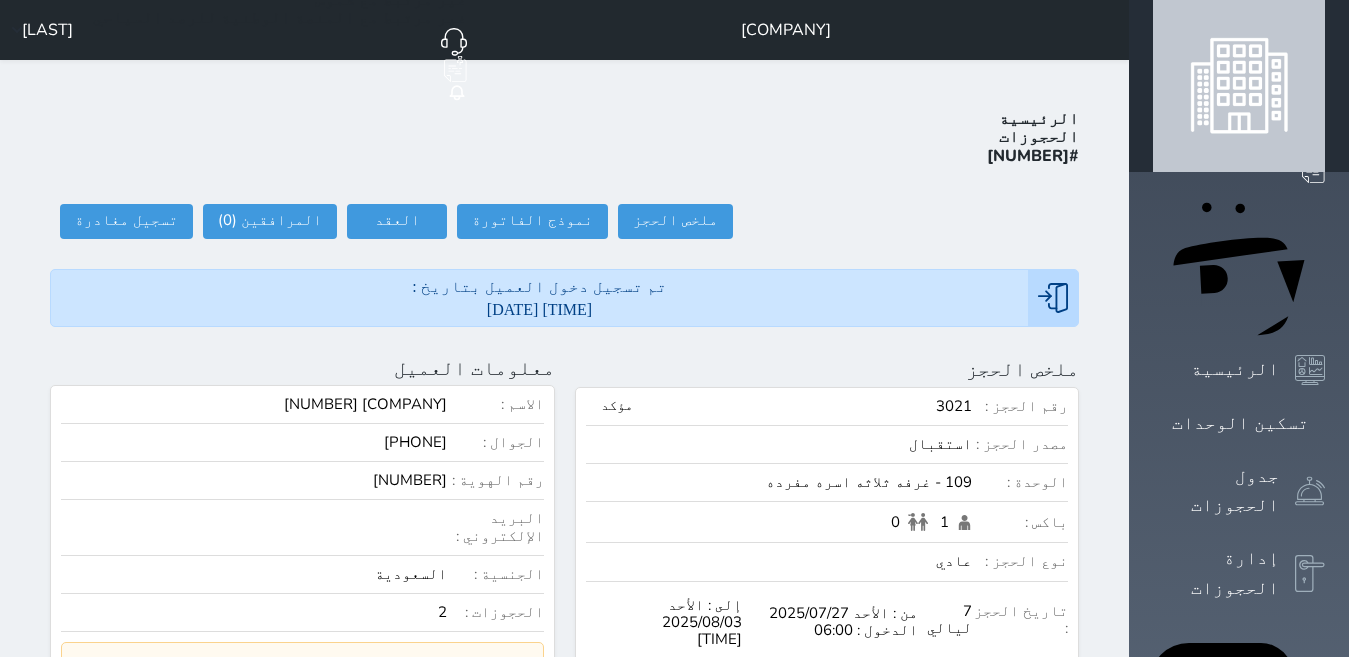 select 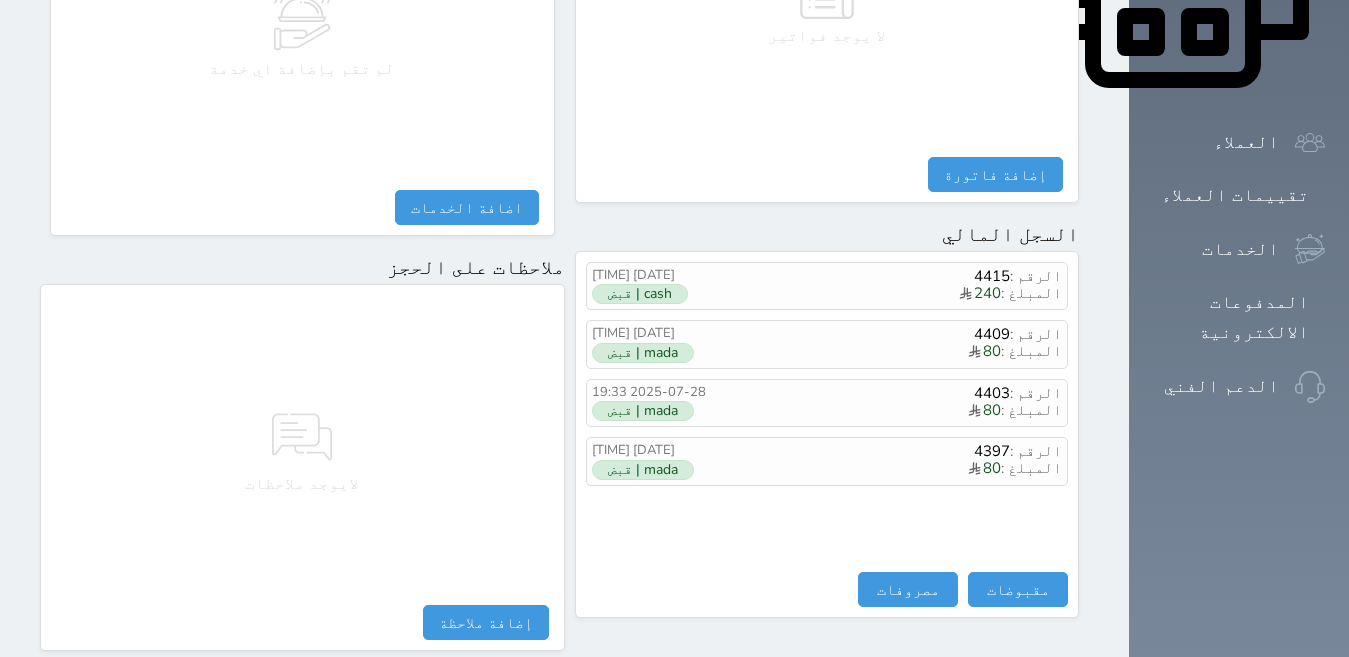 scroll, scrollTop: 1068, scrollLeft: 0, axis: vertical 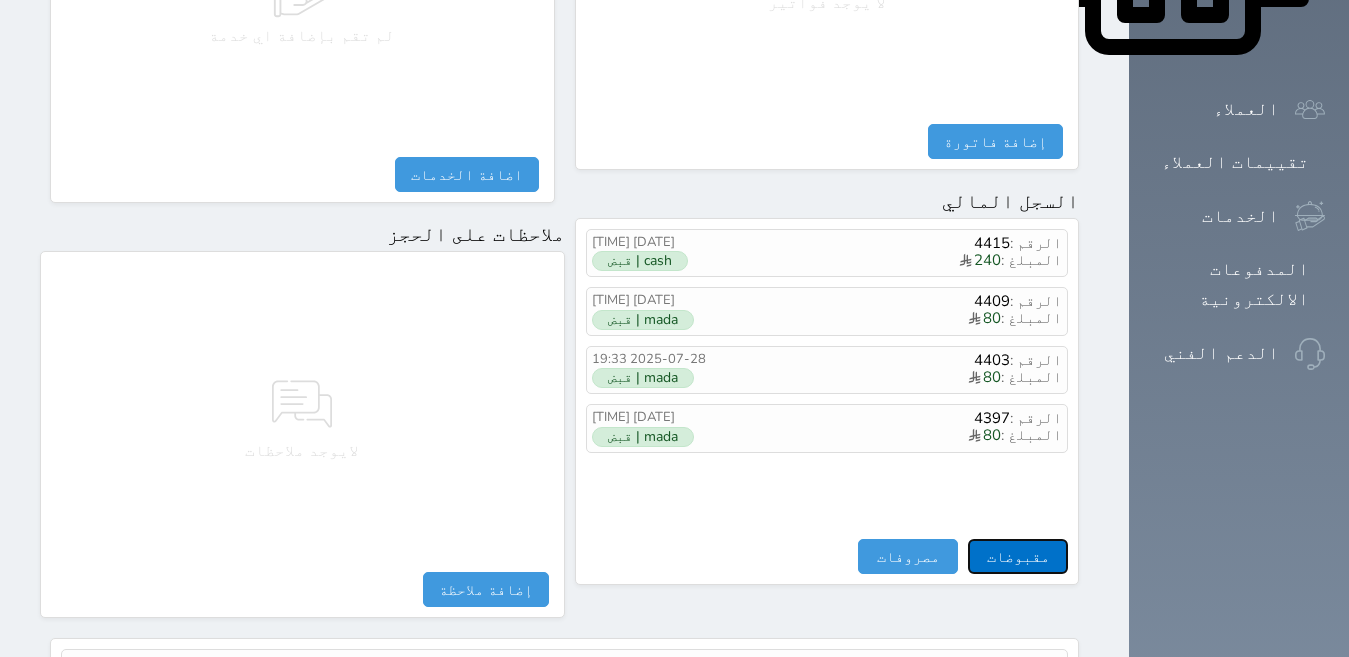 click on "مقبوضات" at bounding box center [1018, 556] 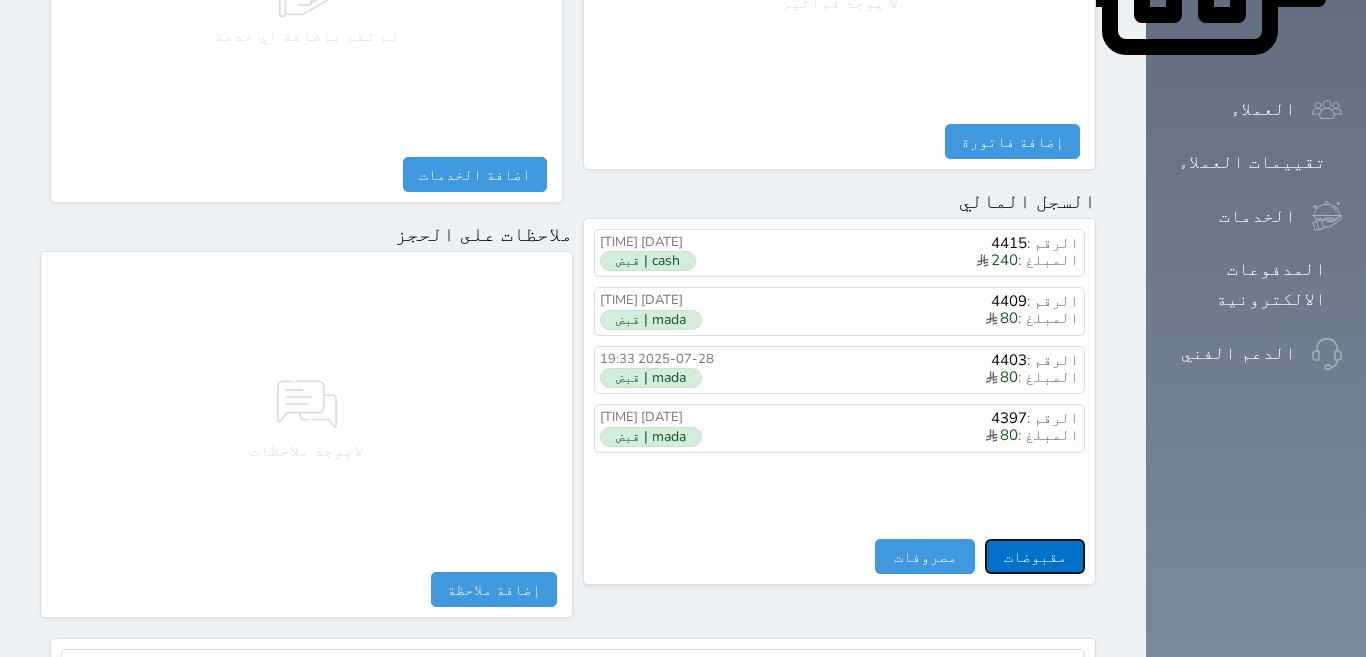 select 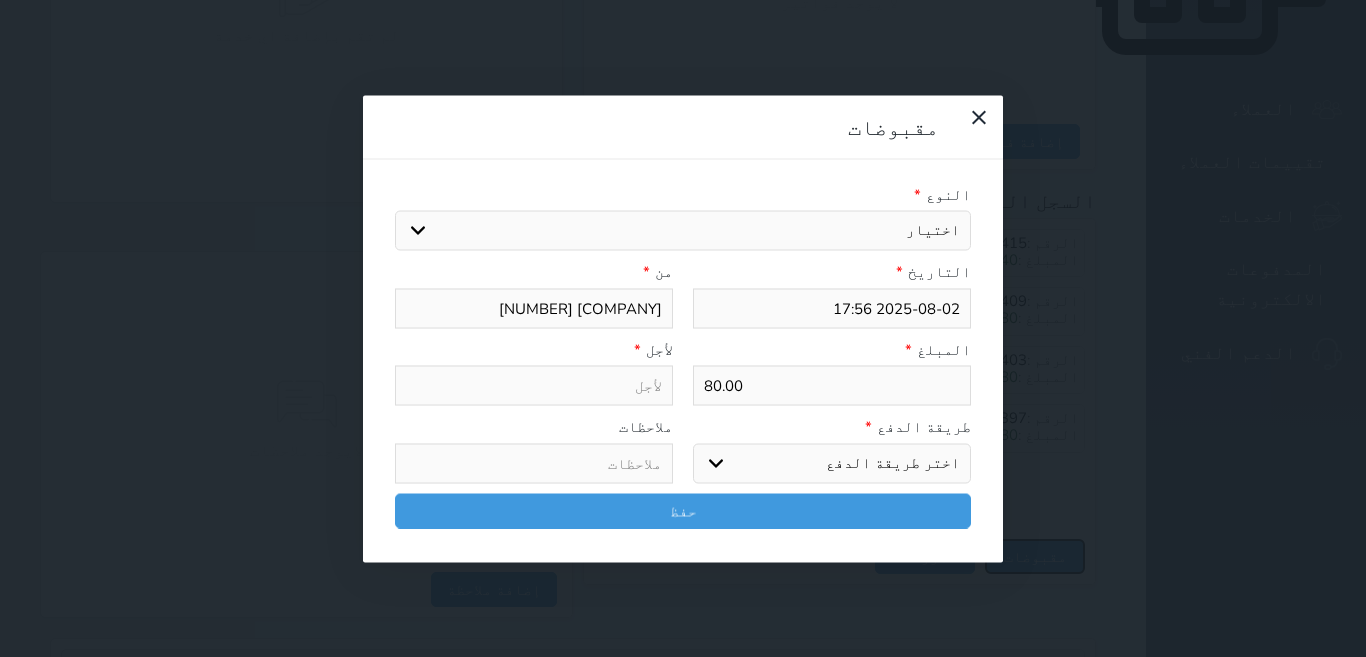 select 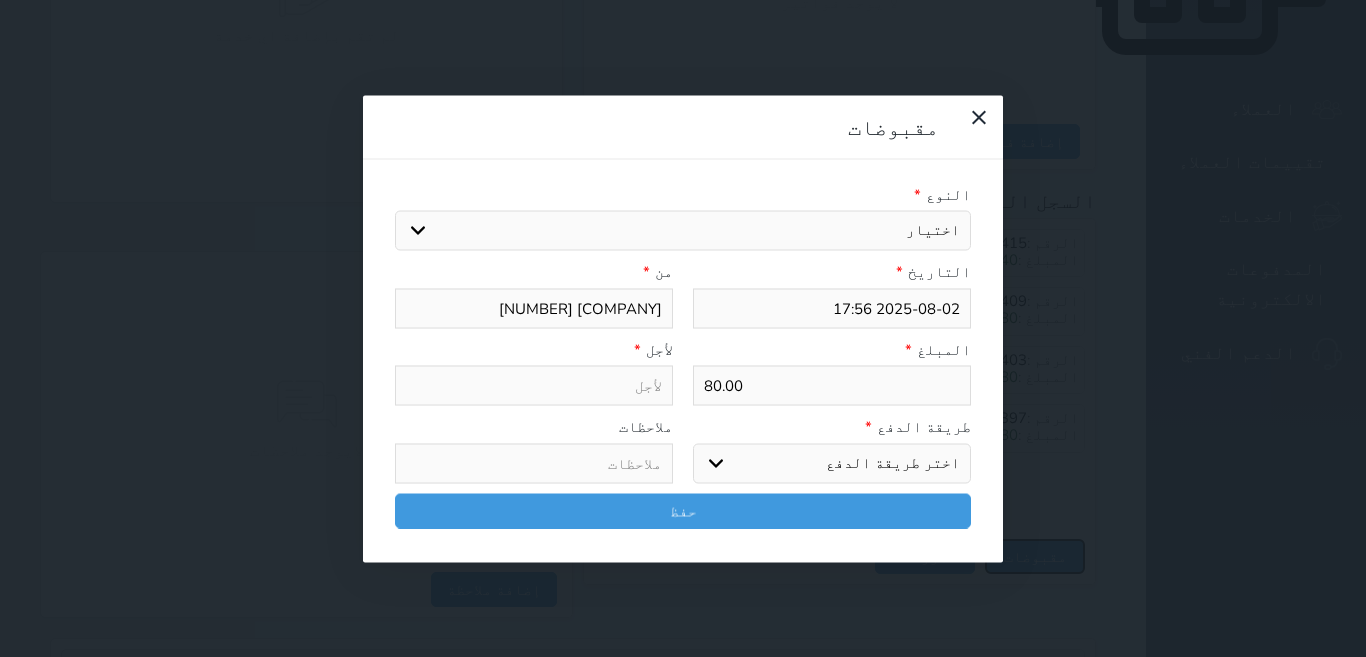 type on "2025-08-02 18:21" 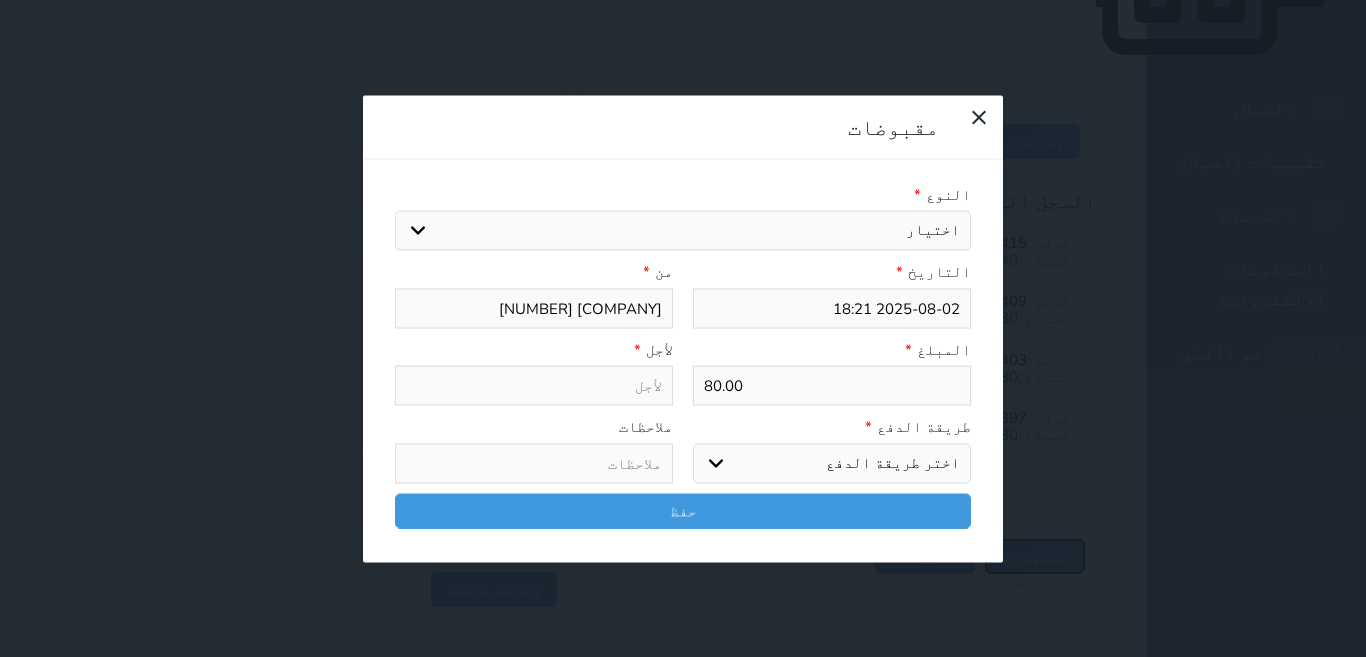 select 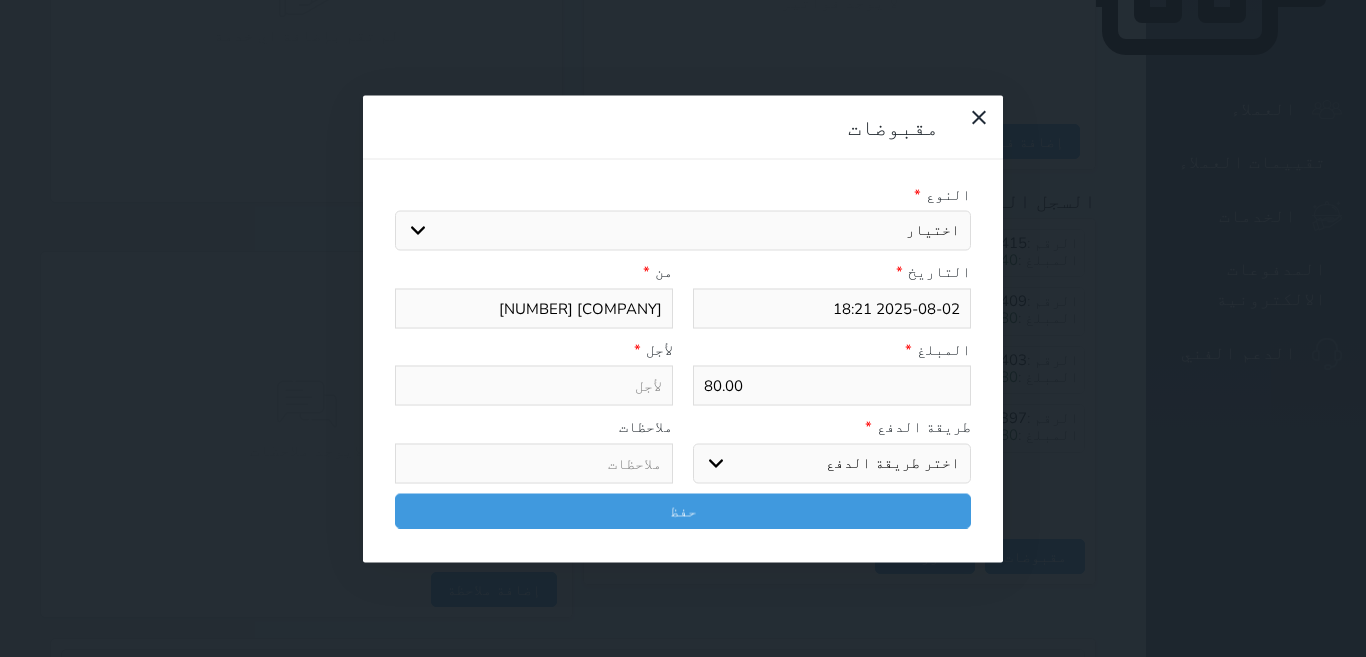 click on "اختيار   مقبوضات عامة قيمة إيجار فواتير تامين عربون لا ينطبق آخر مغسلة واي فاي - الإنترنت مواقف السيارات طعام الأغذية والمشروبات مشروبات المشروبات الباردة المشروبات الساخنة الإفطار غداء عشاء مخبز و كعك حمام سباحة الصالة الرياضية سبا و خدمات الجمال اختيار وإسقاط (خدمات النقل) ميني بار كابل - تلفزيون سرير إضافي تصفيف الشعر التسوق خدمات الجولات السياحية المنظمة خدمات الدليل السياحي" at bounding box center [683, 231] 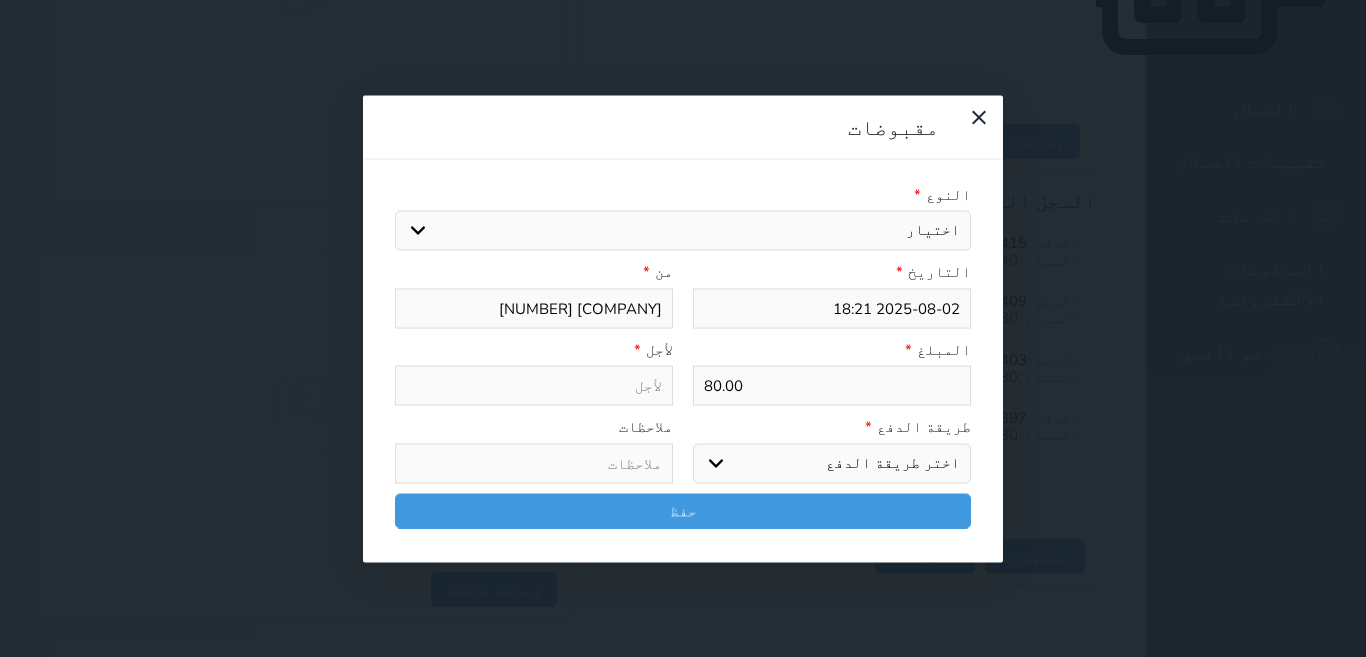 select on "55135" 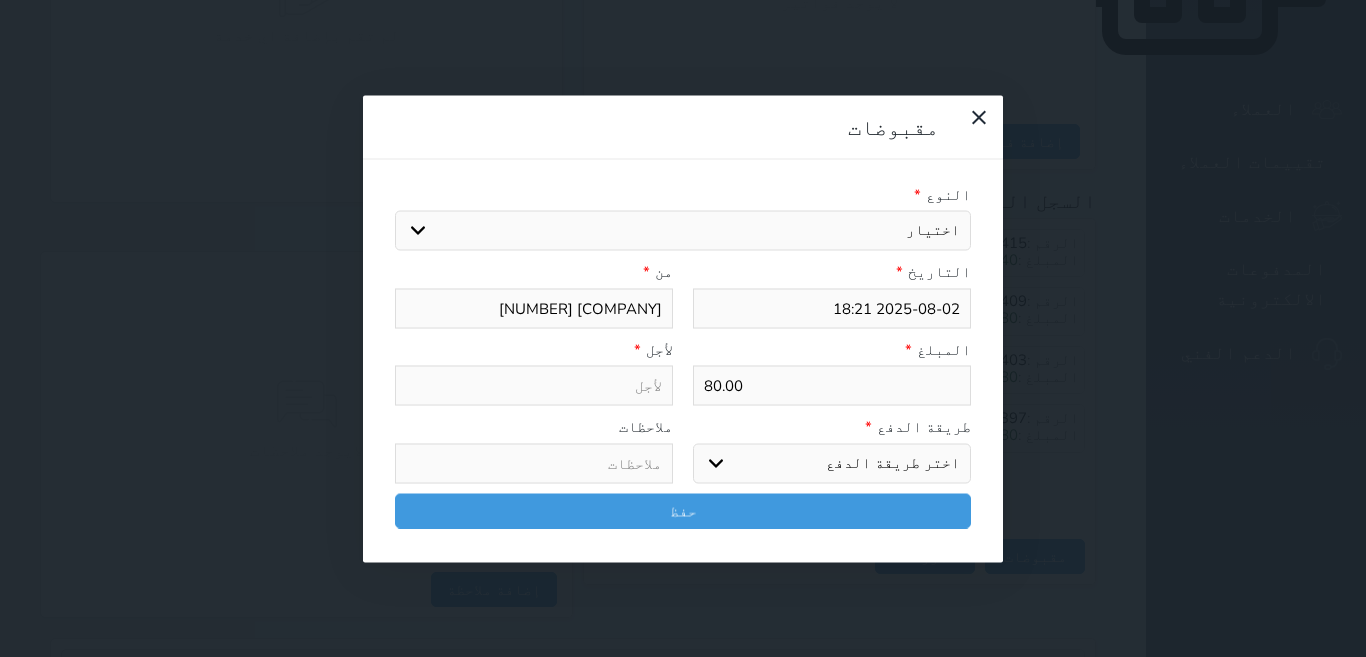 click on "اختيار   مقبوضات عامة قيمة إيجار فواتير تامين عربون لا ينطبق آخر مغسلة واي فاي - الإنترنت مواقف السيارات طعام الأغذية والمشروبات مشروبات المشروبات الباردة المشروبات الساخنة الإفطار غداء عشاء مخبز و كعك حمام سباحة الصالة الرياضية سبا و خدمات الجمال اختيار وإسقاط (خدمات النقل) ميني بار كابل - تلفزيون سرير إضافي تصفيف الشعر التسوق خدمات الجولات السياحية المنظمة خدمات الدليل السياحي" at bounding box center [683, 231] 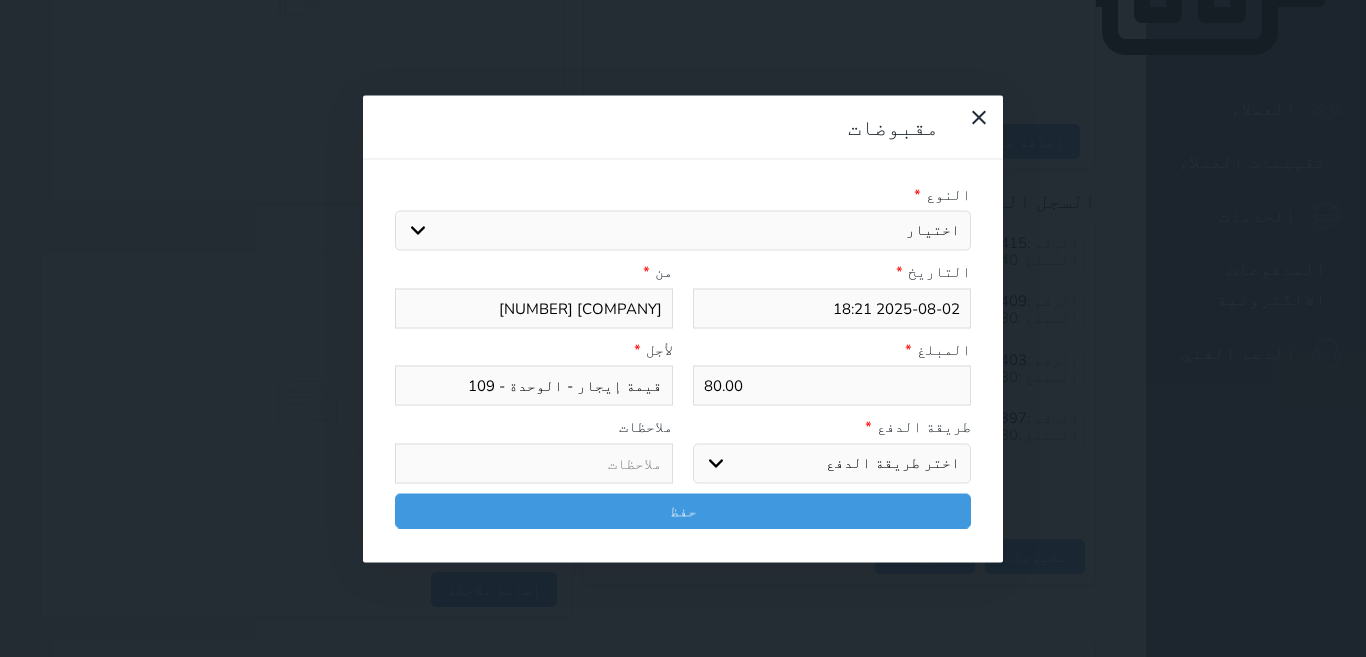 click on "اختر طريقة الدفع   دفع نقدى   تحويل بنكى   مدى   بطاقة ائتمان   آجل" at bounding box center (832, 463) 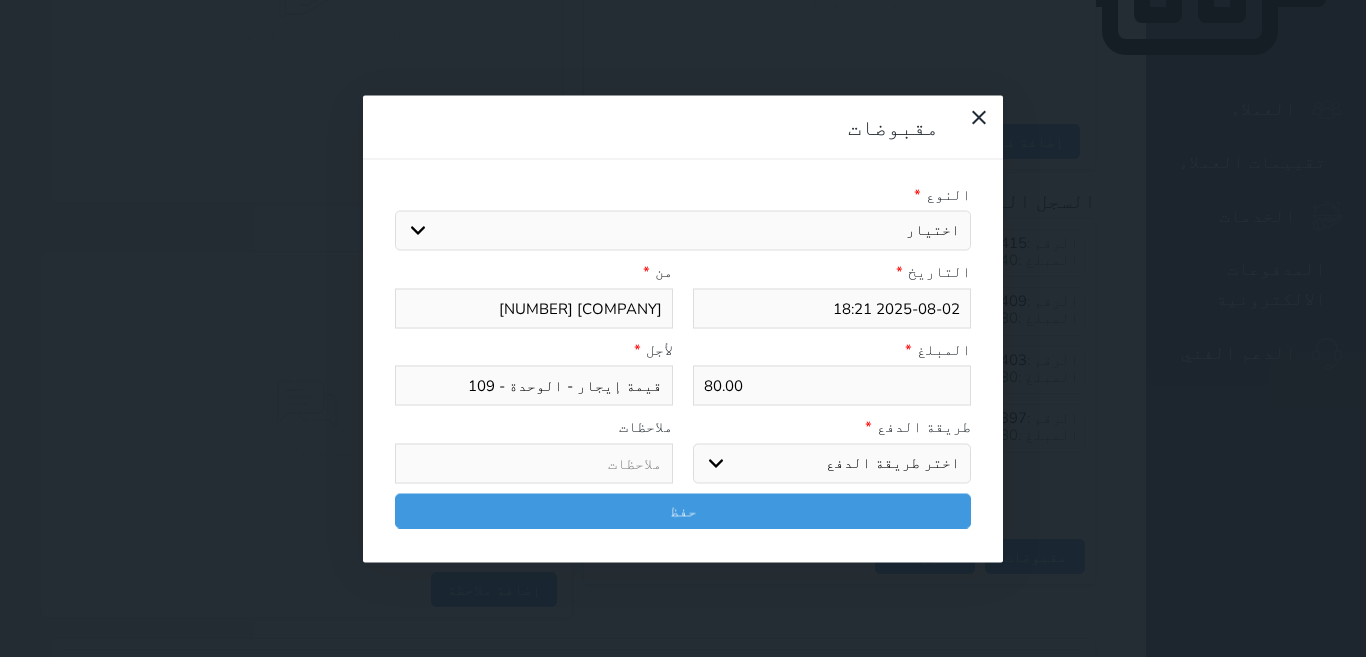 select on "mada" 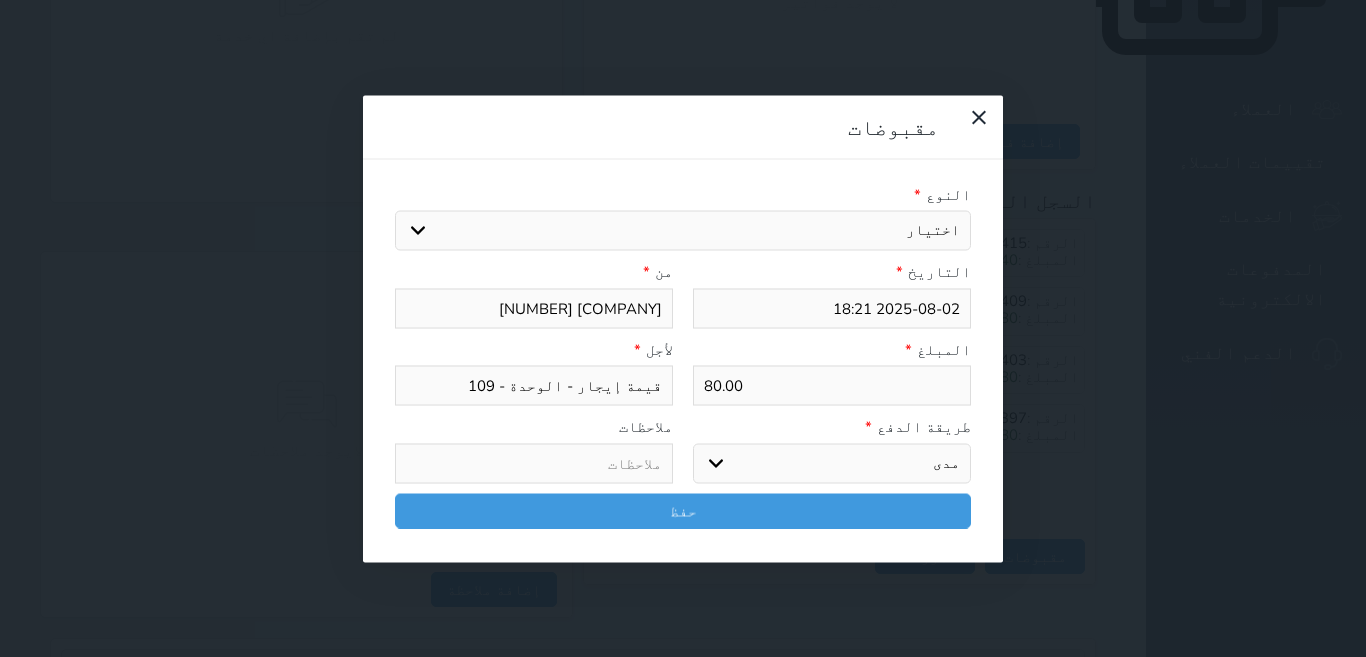 click on "اختر طريقة الدفع   دفع نقدى   تحويل بنكى   مدى   بطاقة ائتمان   آجل" at bounding box center [832, 463] 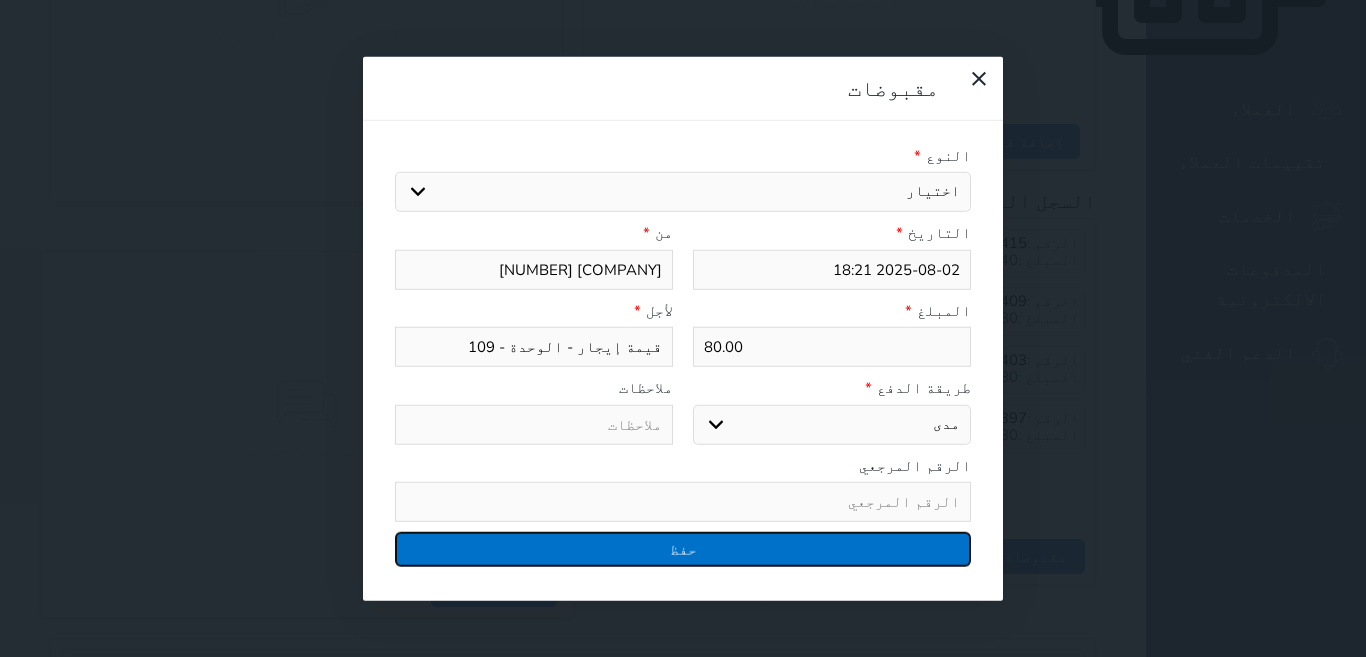click on "حفظ" at bounding box center [683, 549] 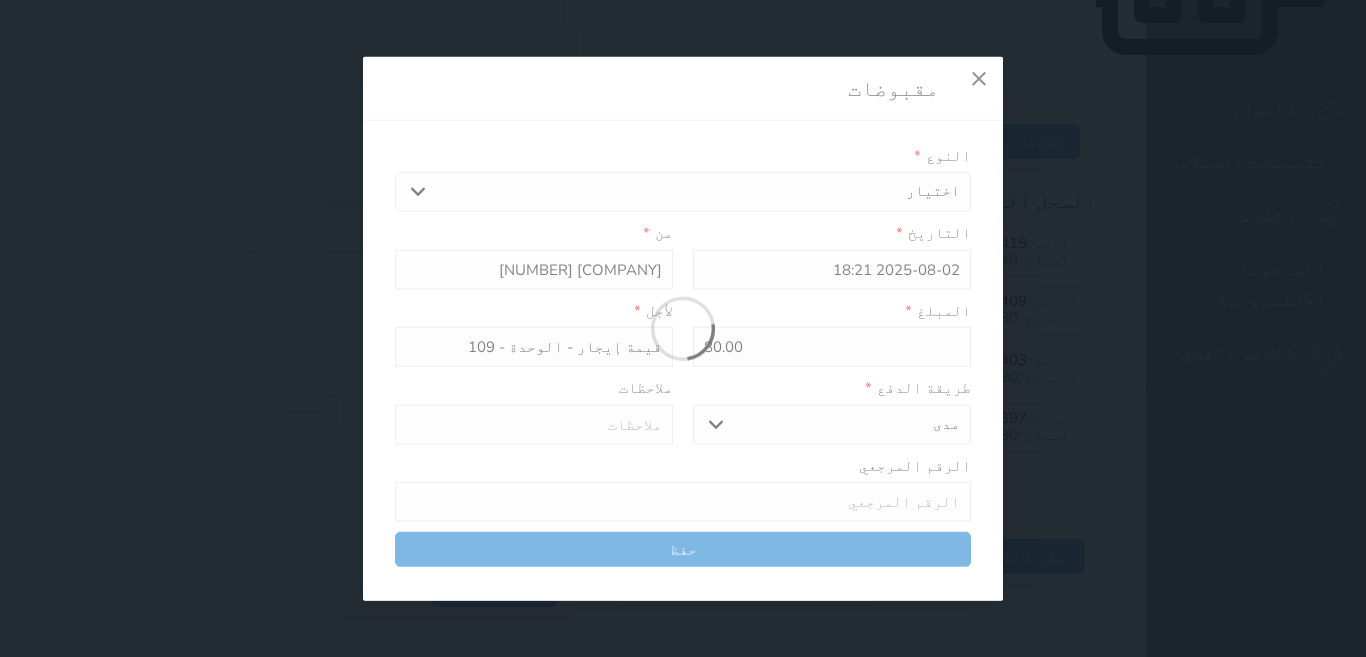 select 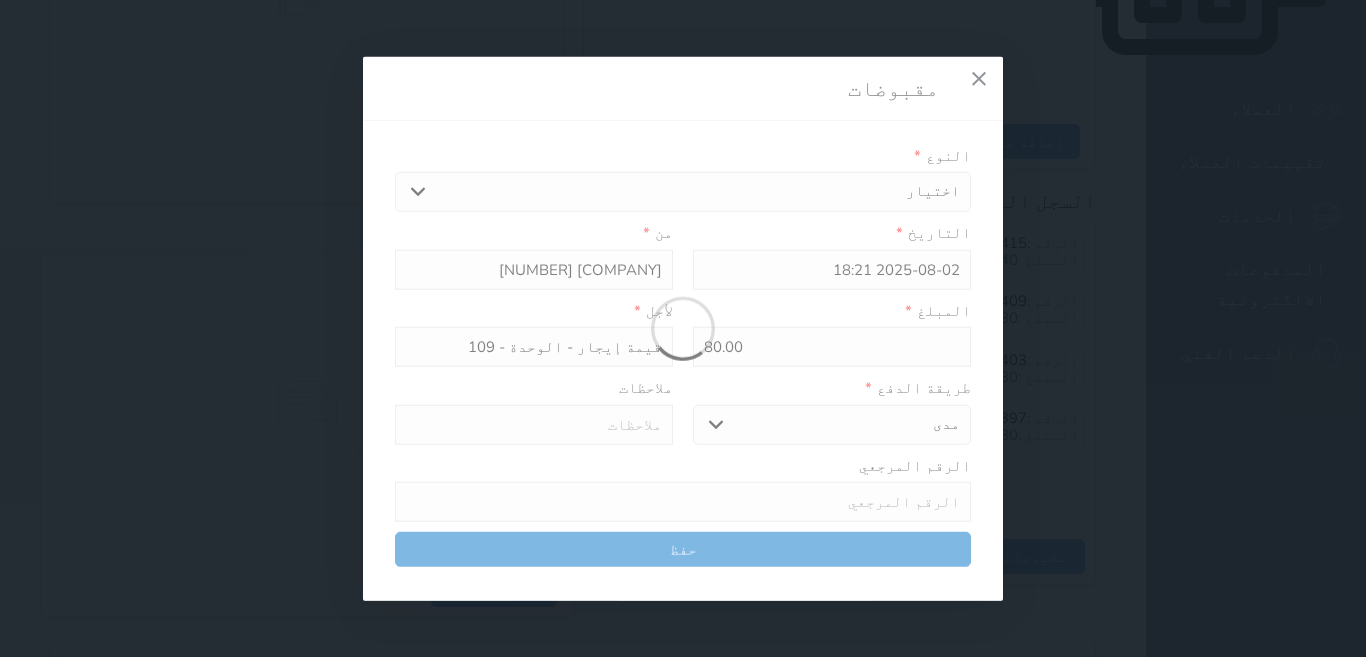 type 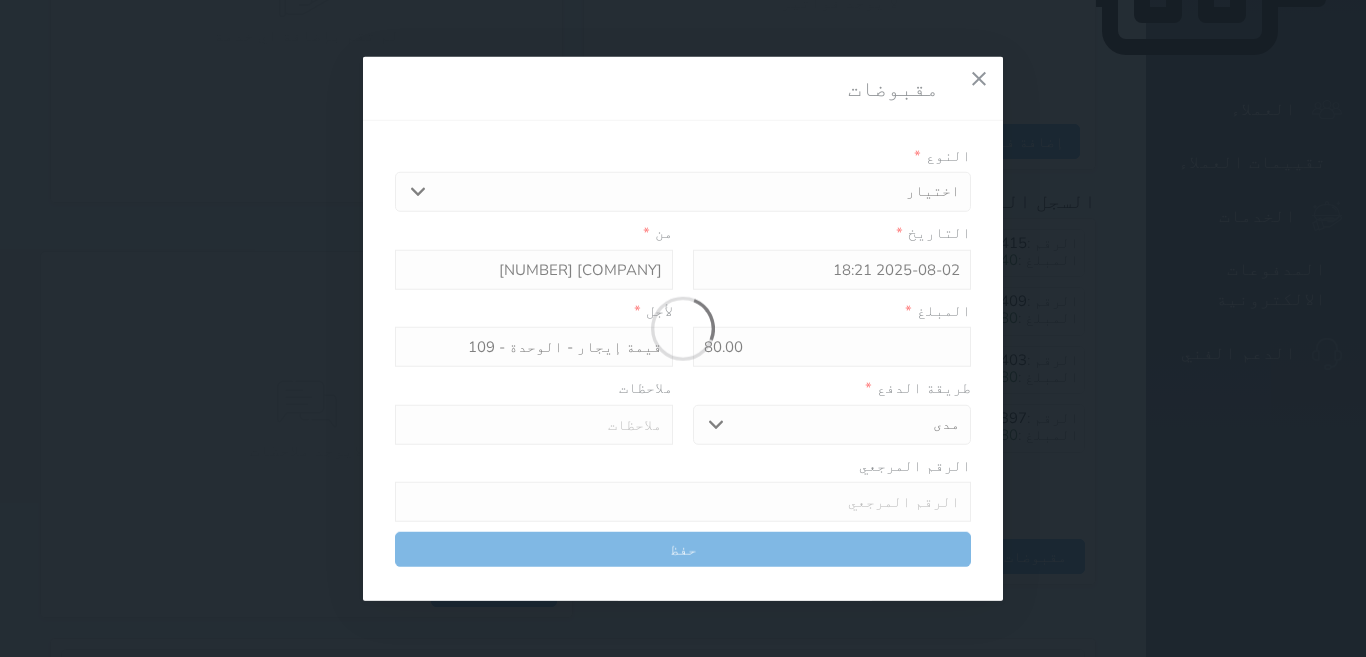type on "0" 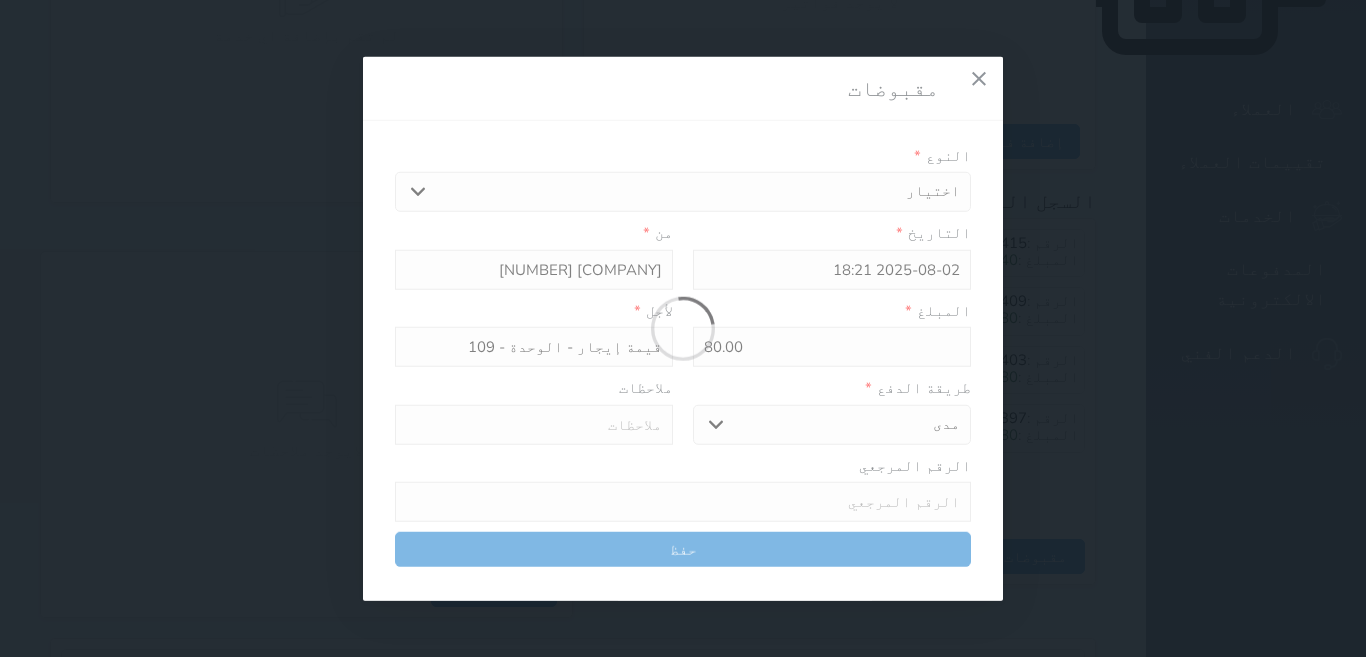select 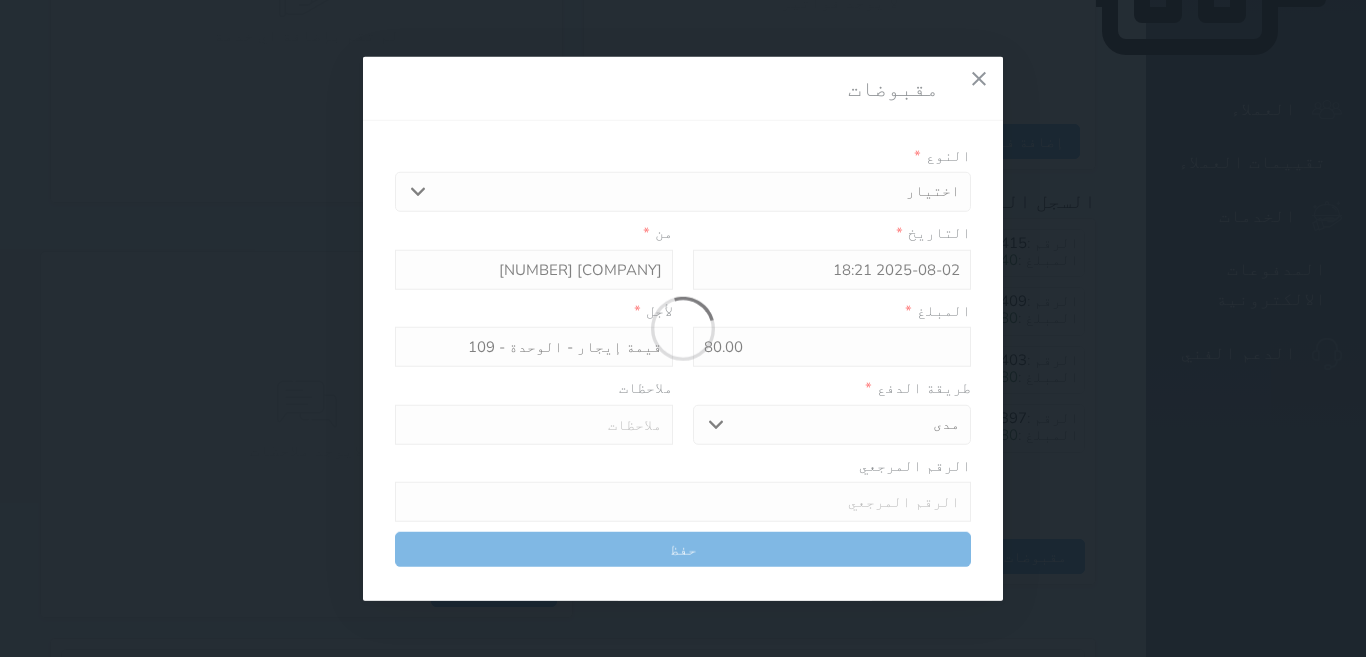 type on "0" 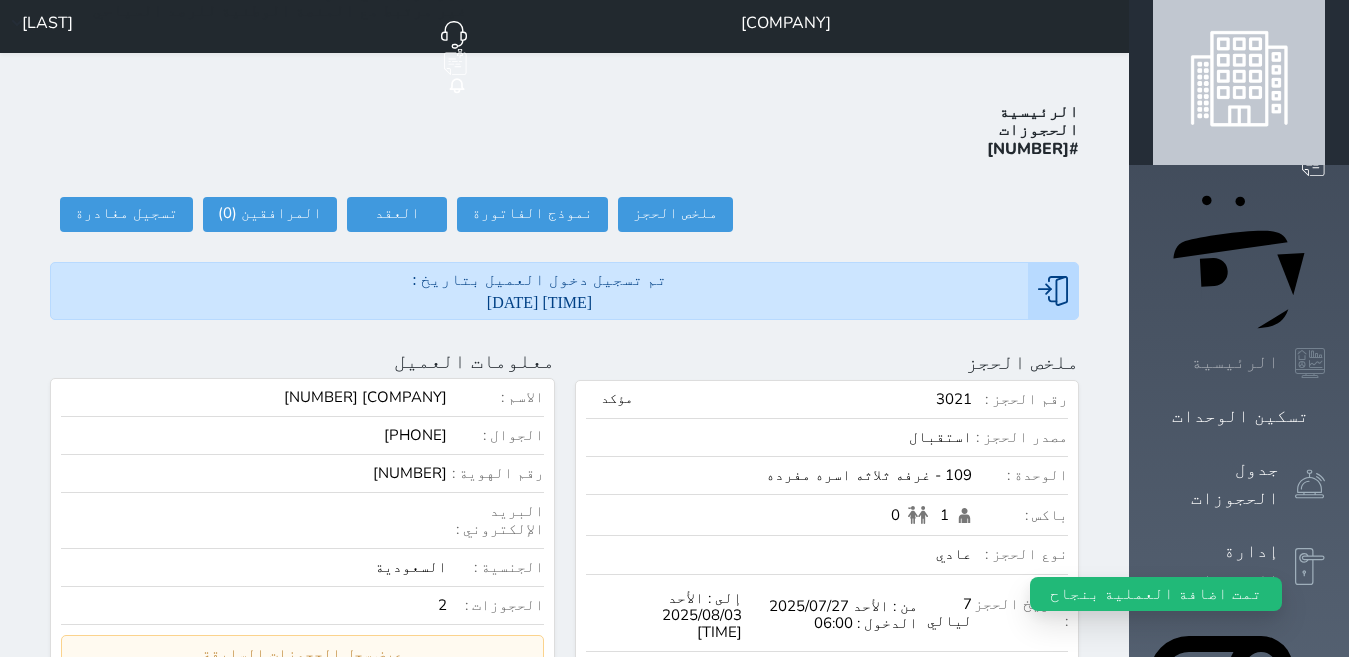 scroll, scrollTop: 0, scrollLeft: 0, axis: both 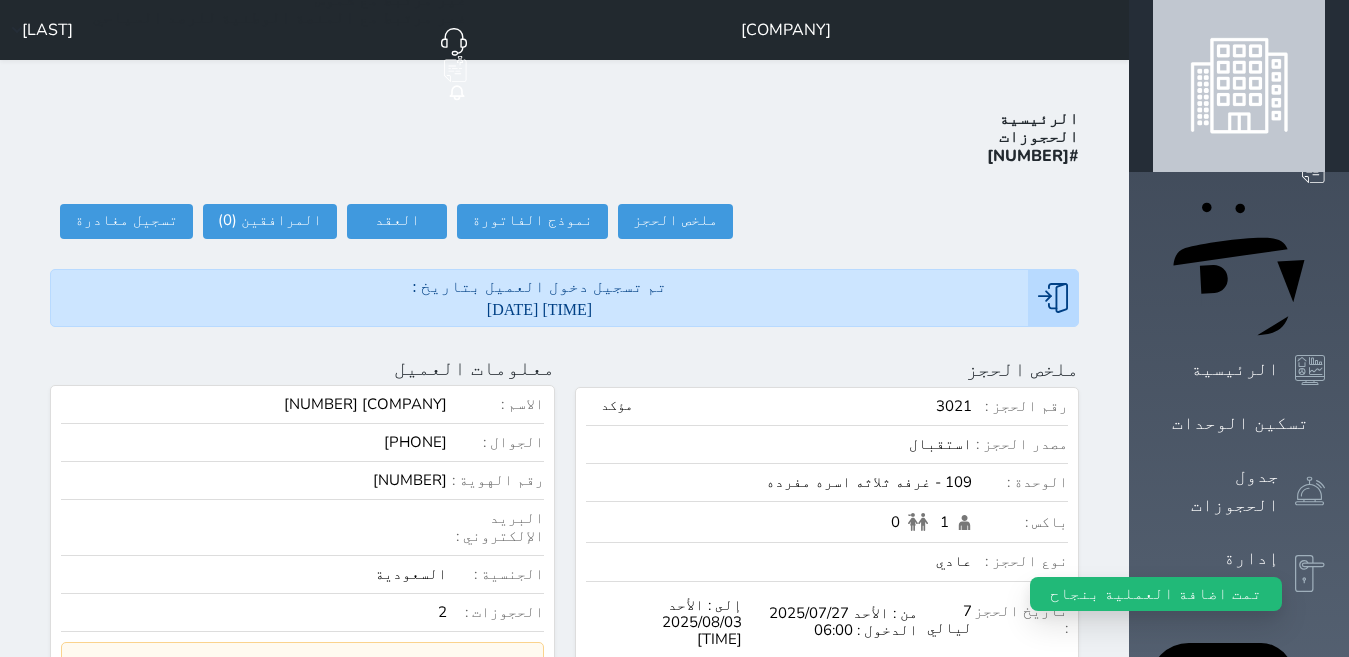 click on "حجز جماعي جديد   حجز جديد             الرئيسية     تسكين الوحدات     جدول الحجوزات     إدارة الحجوزات     POS       العملاء     تقييمات العملاء       الخدمات                                     المدفوعات الالكترونية     الدعم الفني" at bounding box center (1239, 929) 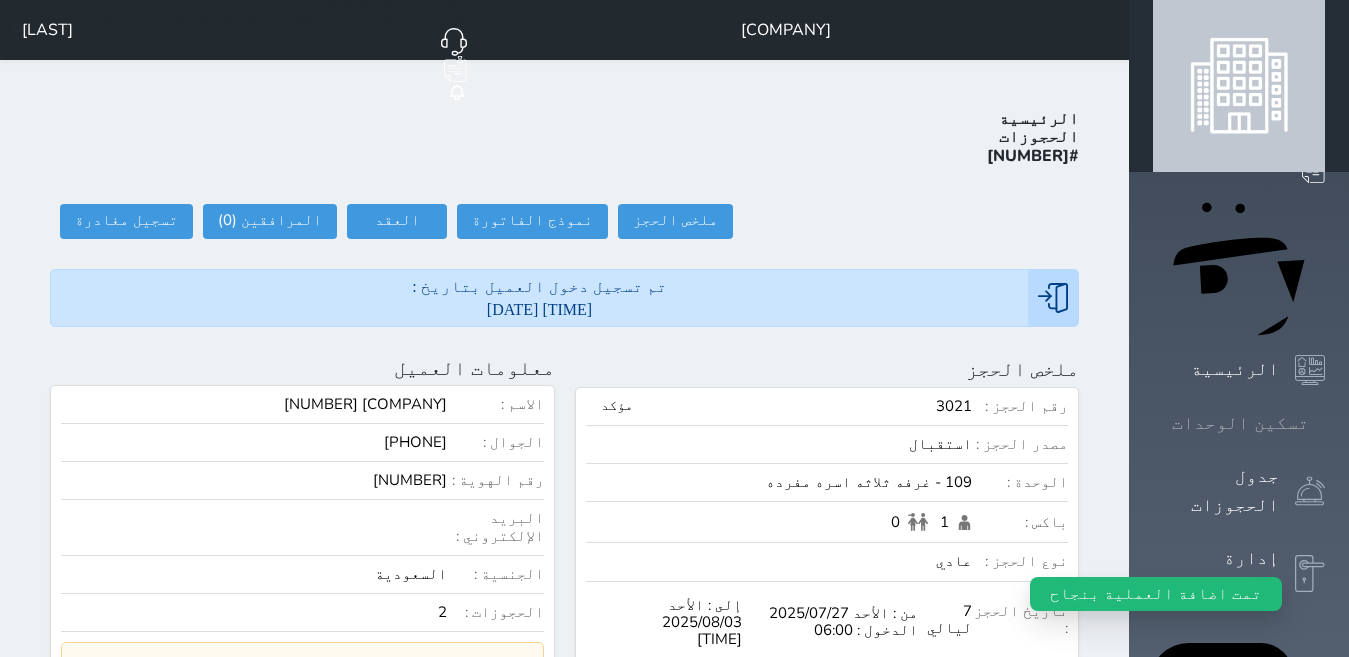 click on "تسكين الوحدات" at bounding box center (1239, 423) 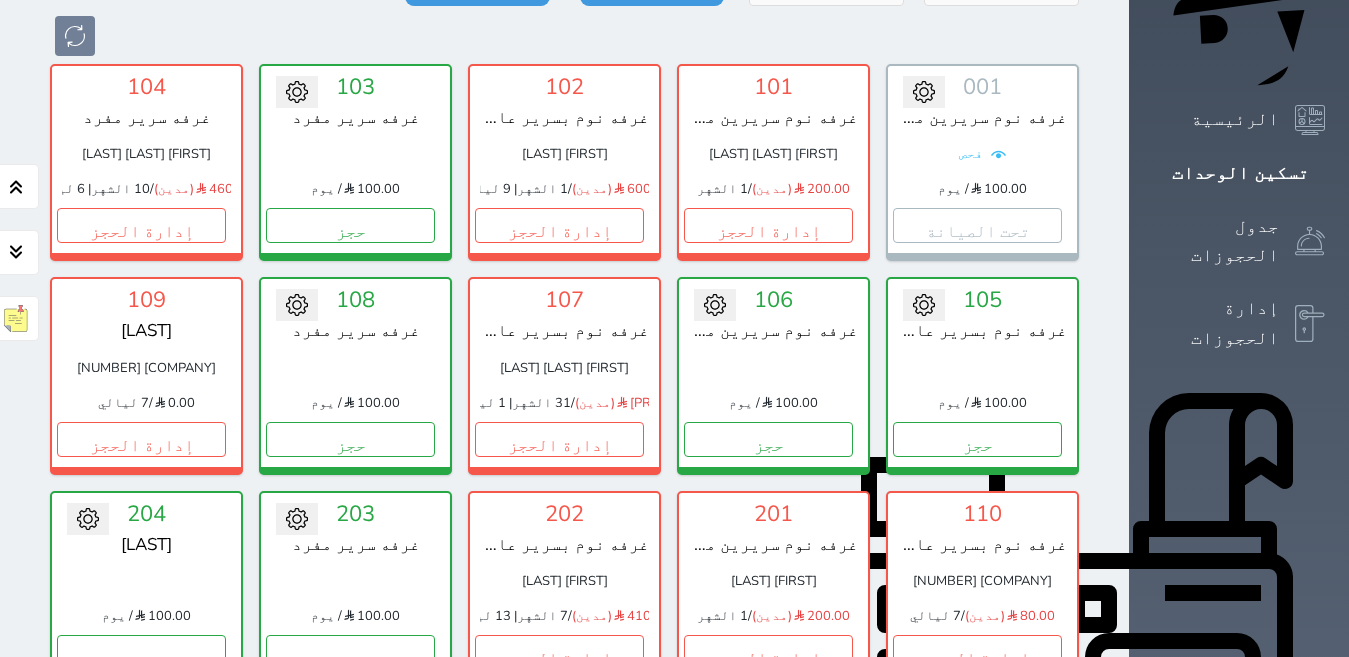 scroll, scrollTop: 200, scrollLeft: 0, axis: vertical 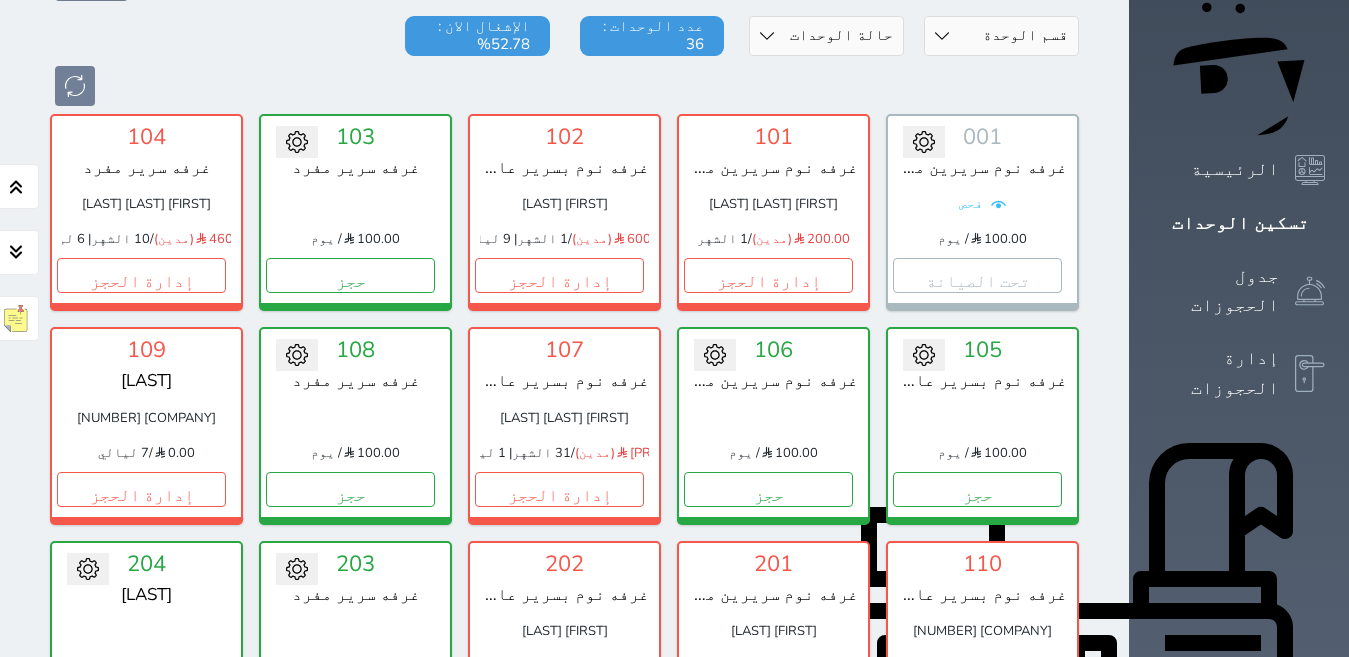 click on "إدارة الحجز" at bounding box center [977, 702] 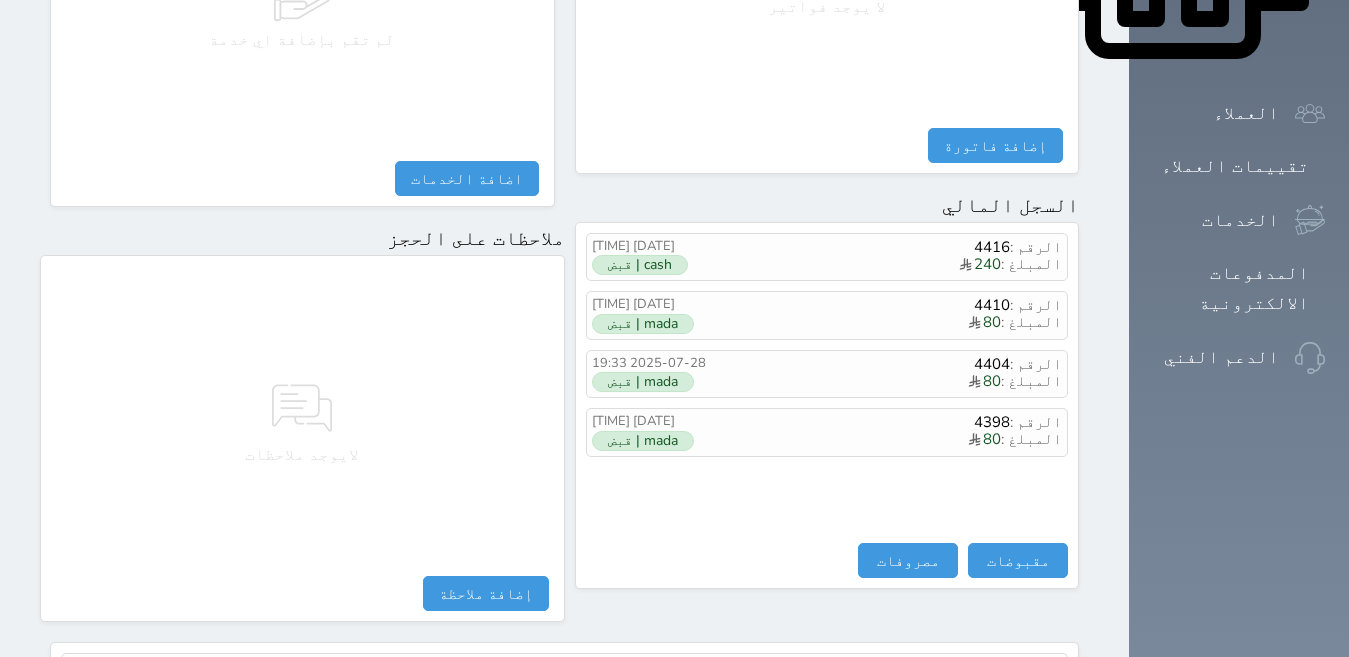 scroll, scrollTop: 1068, scrollLeft: 0, axis: vertical 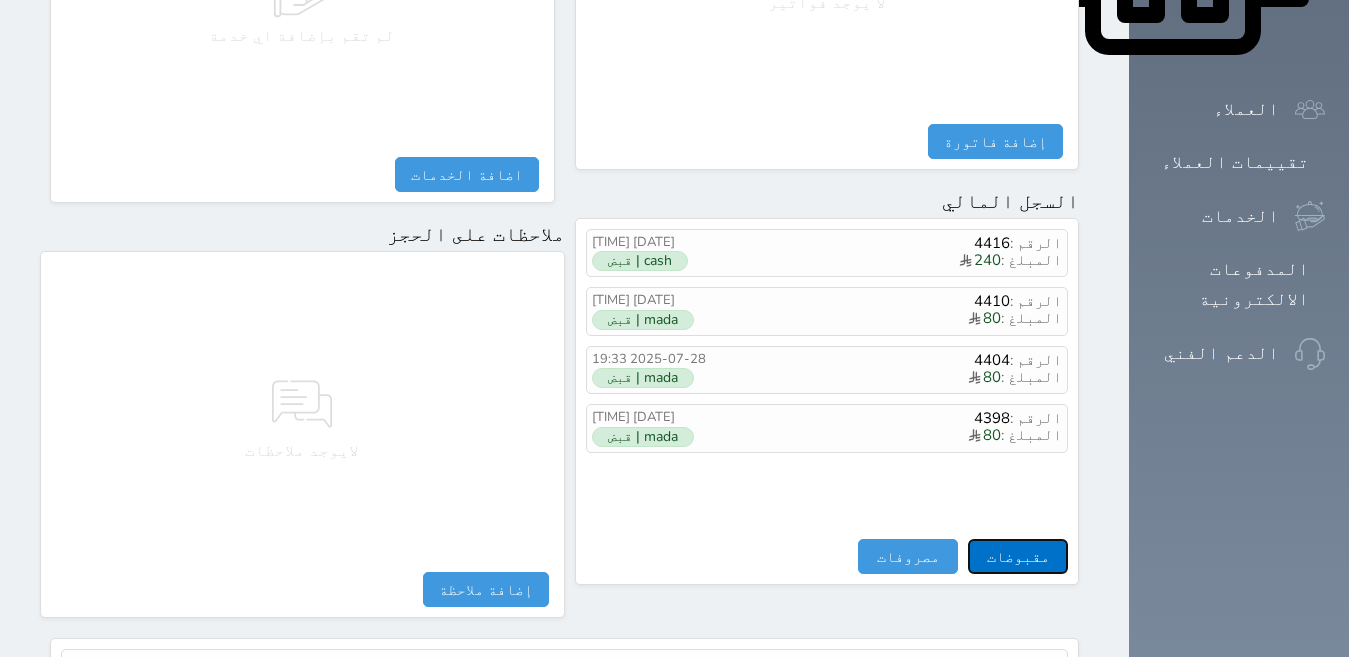 click on "مقبوضات" at bounding box center (1018, 556) 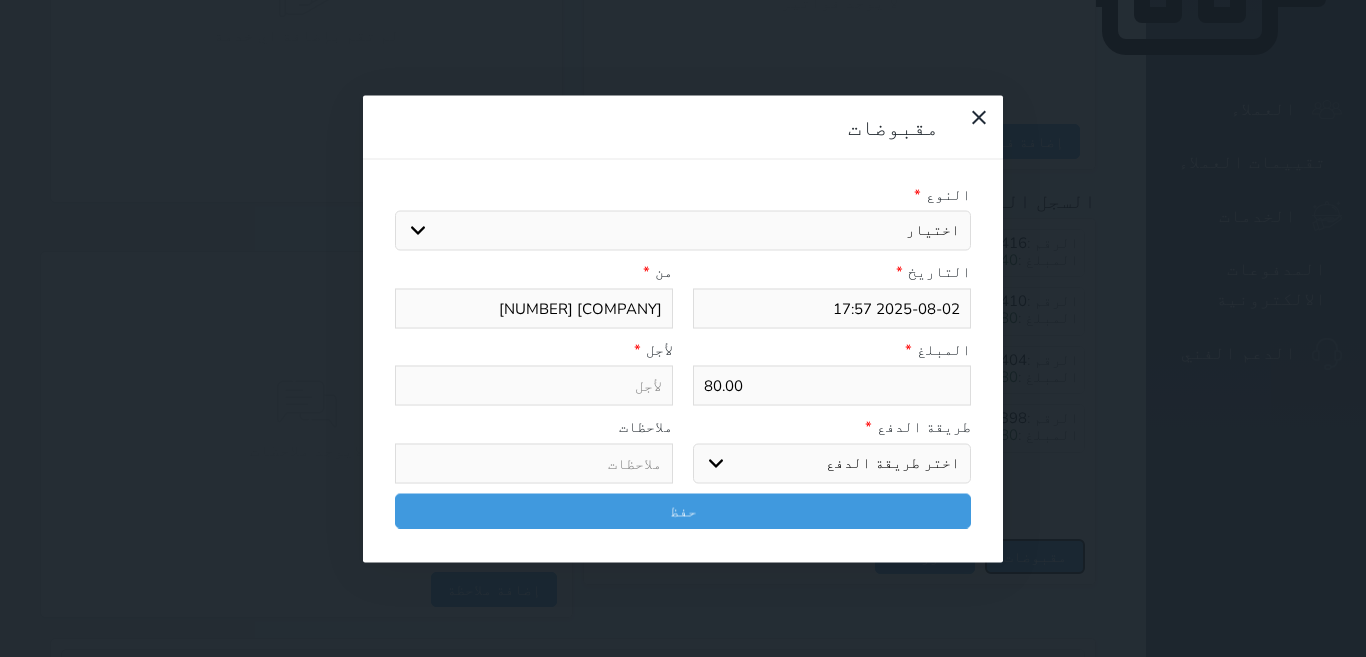 type on "2025-08-02 18:21" 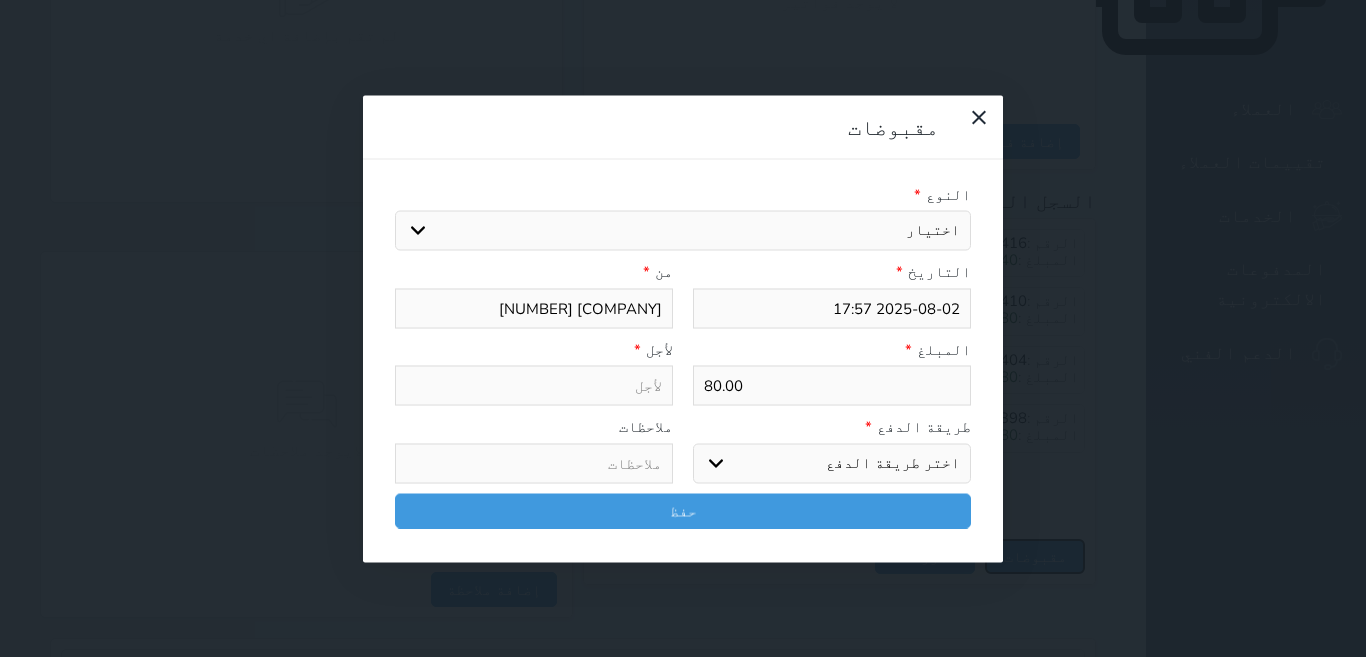 select 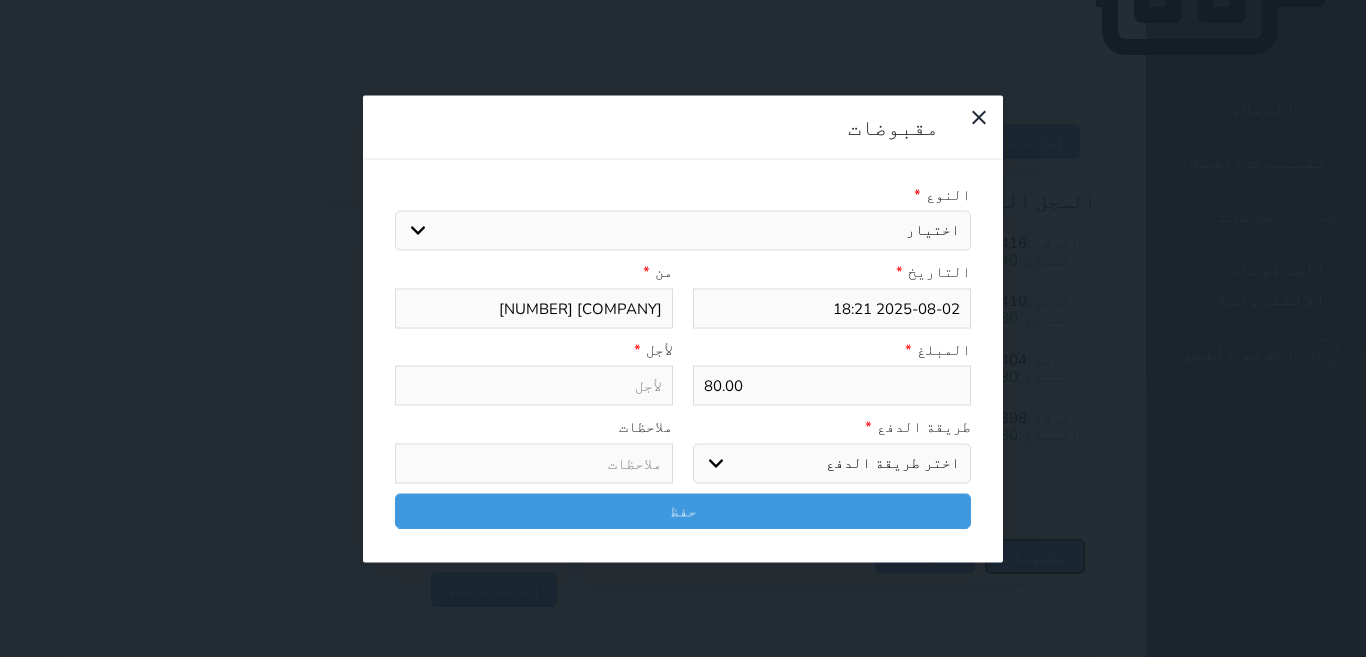 select 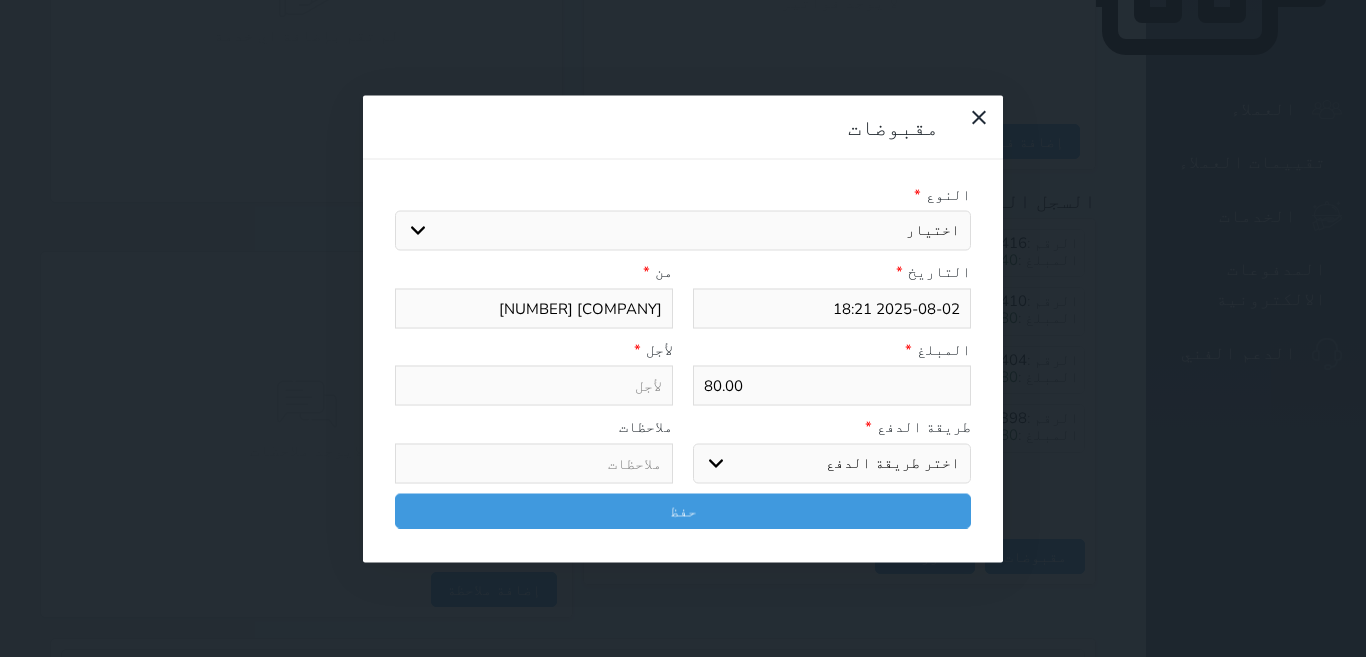 click on "اختر طريقة الدفع   دفع نقدى   تحويل بنكى   مدى   بطاقة ائتمان   آجل" at bounding box center [832, 463] 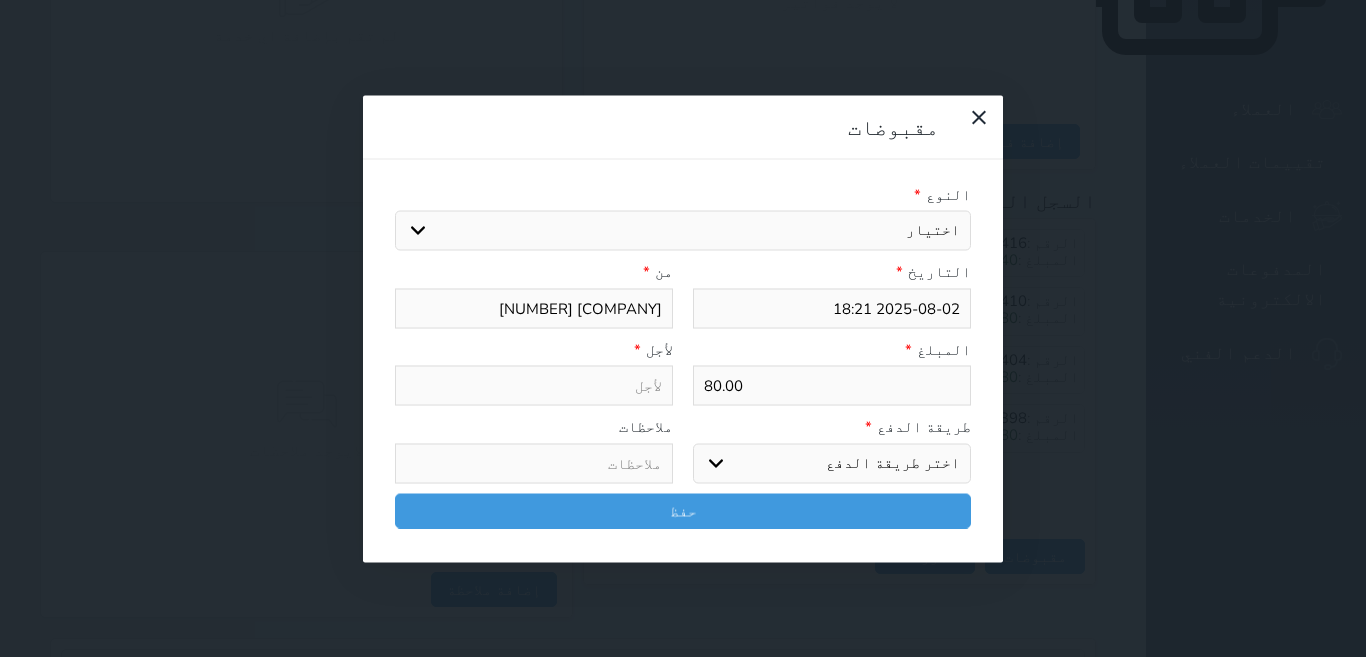 select on "mada" 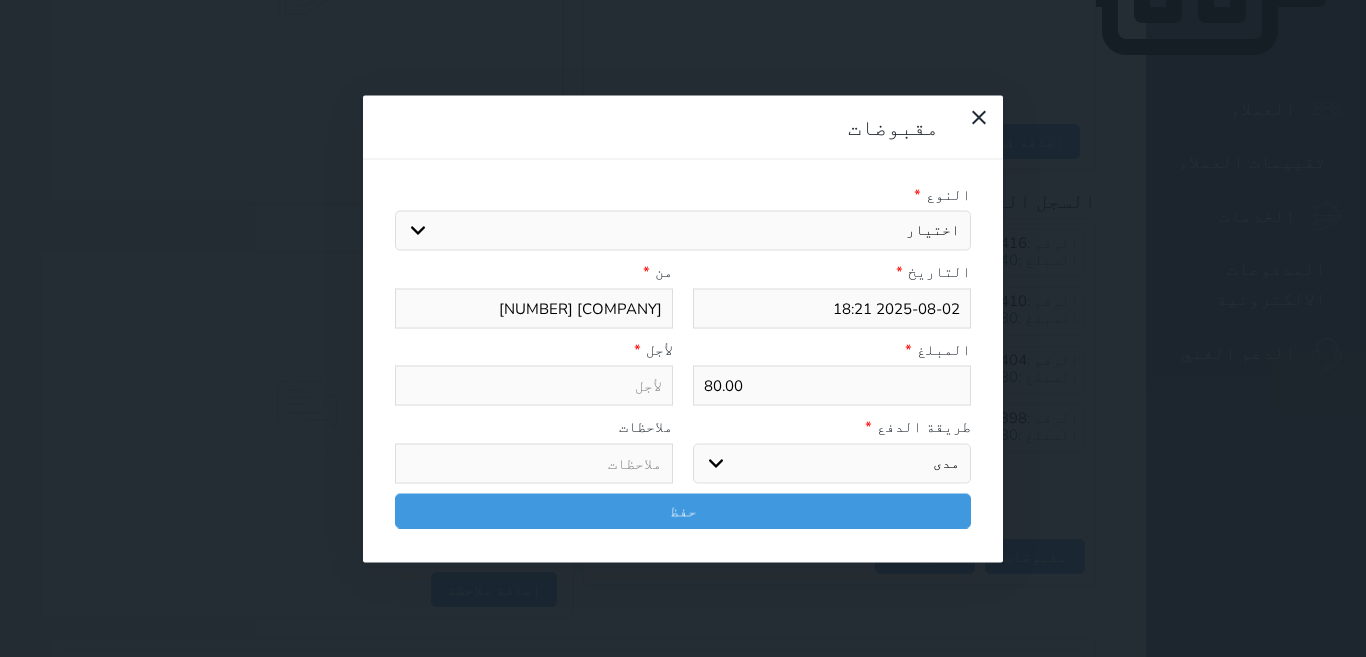 click on "اختر طريقة الدفع   دفع نقدى   تحويل بنكى   مدى   بطاقة ائتمان   آجل" at bounding box center [832, 463] 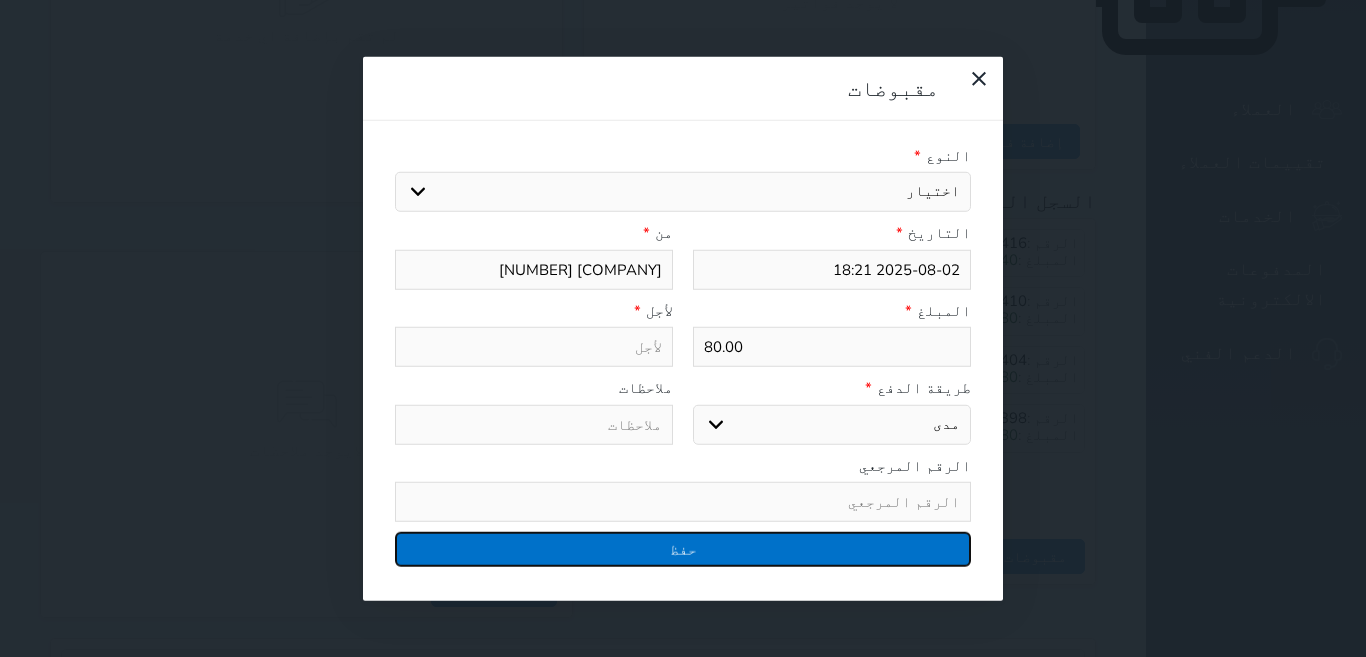 click on "حفظ" at bounding box center (683, 549) 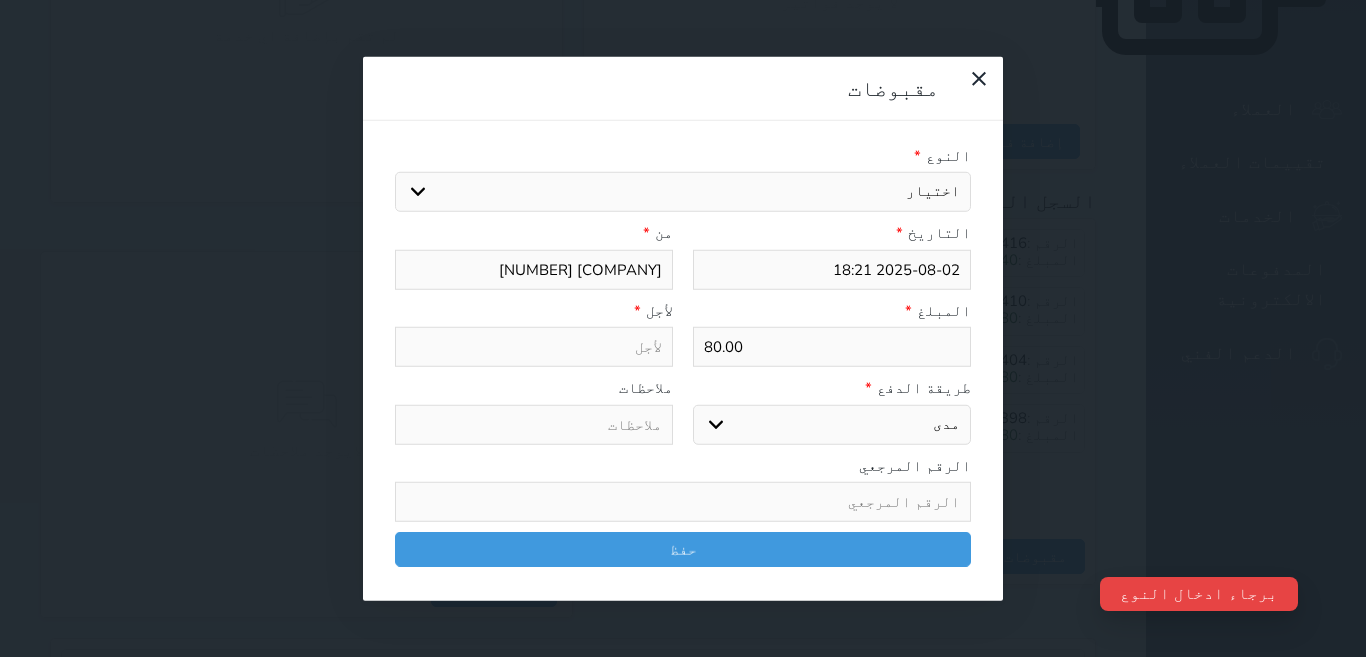 click on "اختيار   مقبوضات عامة قيمة إيجار فواتير تامين عربون لا ينطبق آخر مغسلة واي فاي - الإنترنت مواقف السيارات طعام الأغذية والمشروبات مشروبات المشروبات الباردة المشروبات الساخنة الإفطار غداء عشاء مخبز و كعك حمام سباحة الصالة الرياضية سبا و خدمات الجمال اختيار وإسقاط (خدمات النقل) ميني بار كابل - تلفزيون سرير إضافي تصفيف الشعر التسوق خدمات الجولات السياحية المنظمة خدمات الدليل السياحي" at bounding box center [683, 192] 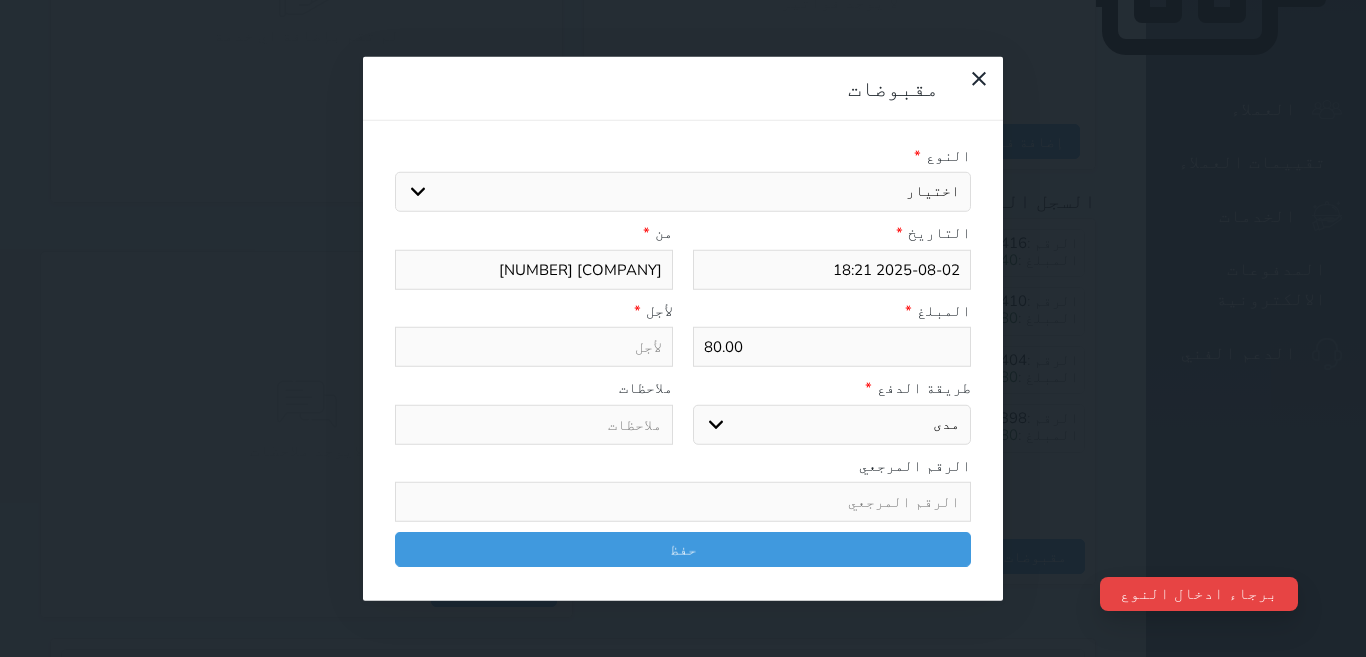 select on "55135" 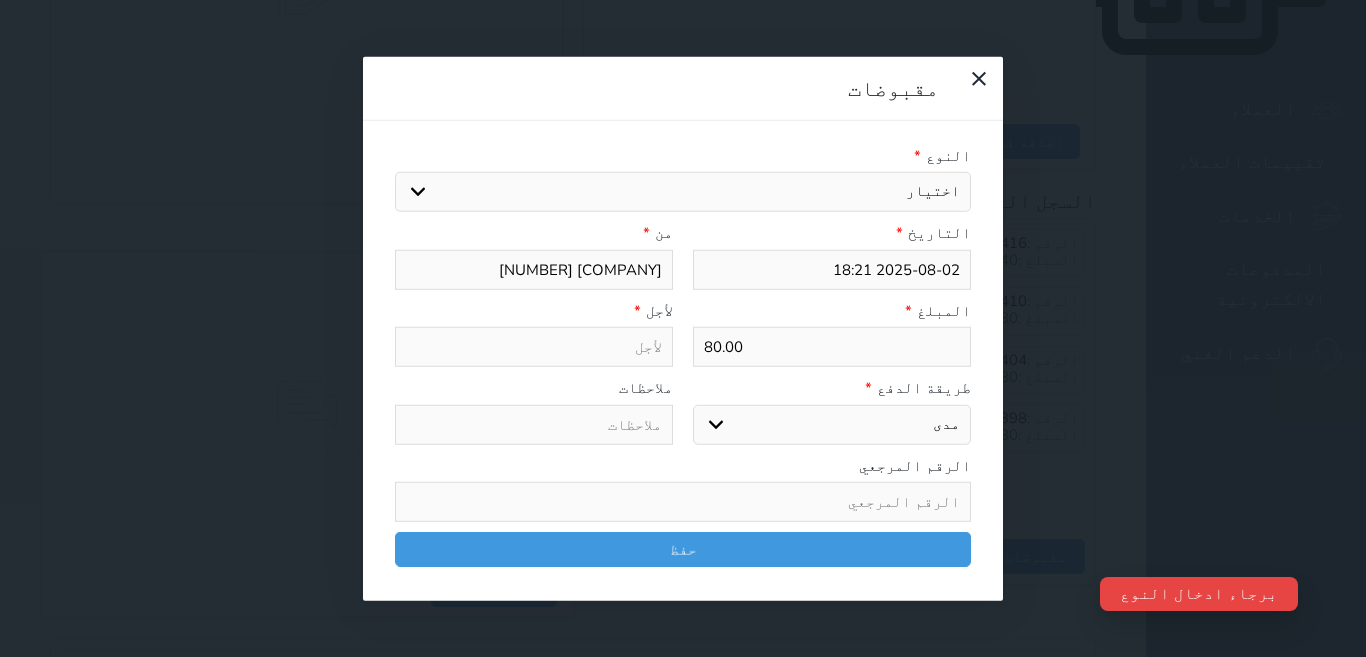 click on "اختيار   مقبوضات عامة قيمة إيجار فواتير تامين عربون لا ينطبق آخر مغسلة واي فاي - الإنترنت مواقف السيارات طعام الأغذية والمشروبات مشروبات المشروبات الباردة المشروبات الساخنة الإفطار غداء عشاء مخبز و كعك حمام سباحة الصالة الرياضية سبا و خدمات الجمال اختيار وإسقاط (خدمات النقل) ميني بار كابل - تلفزيون سرير إضافي تصفيف الشعر التسوق خدمات الجولات السياحية المنظمة خدمات الدليل السياحي" at bounding box center (683, 192) 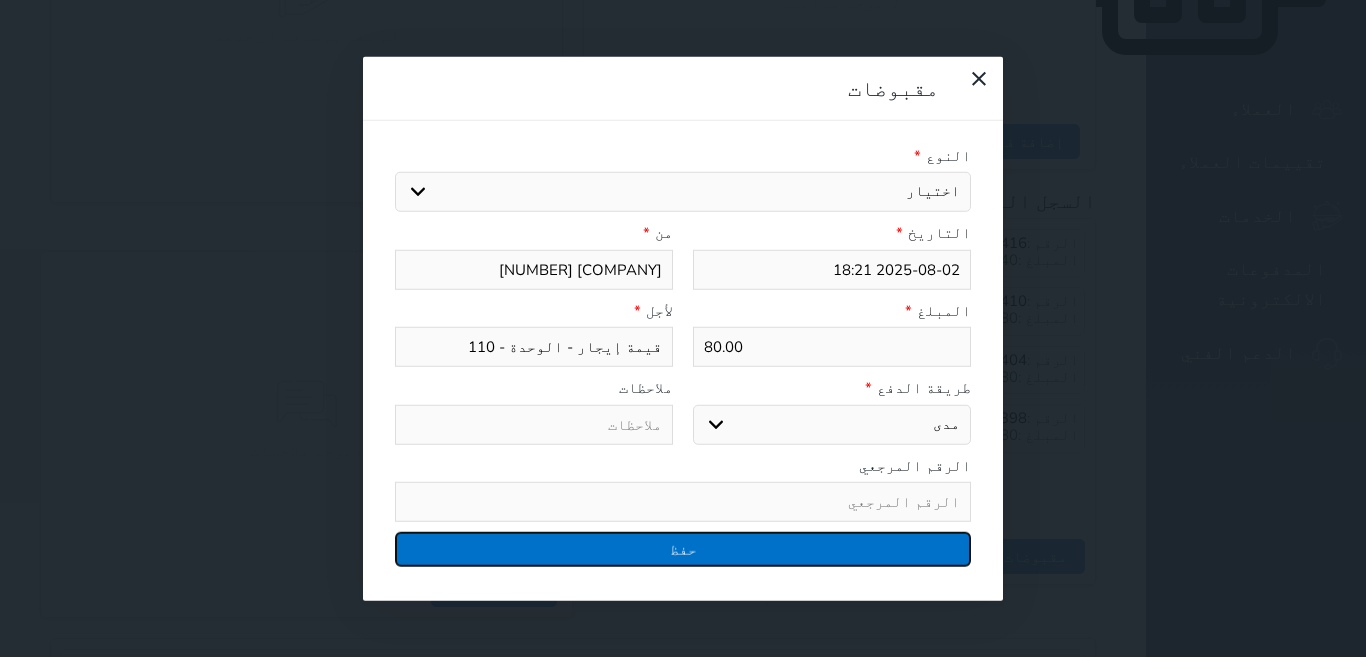 click on "حفظ" at bounding box center (683, 549) 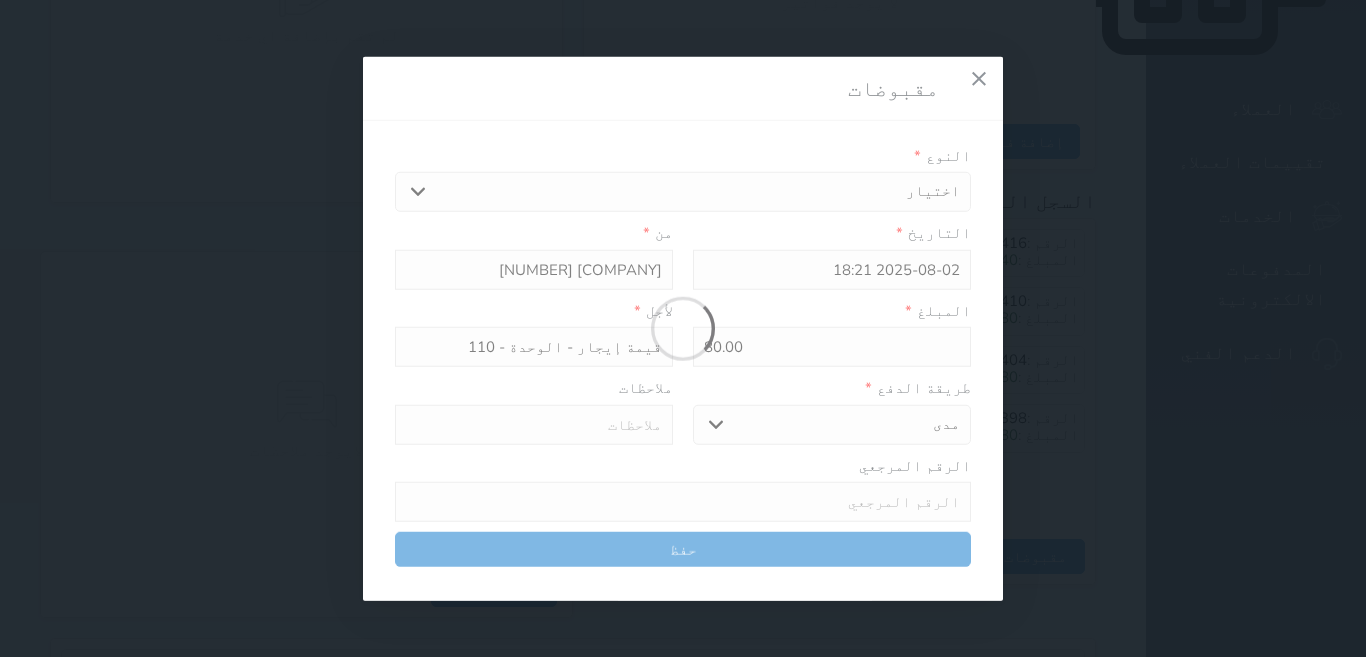 select 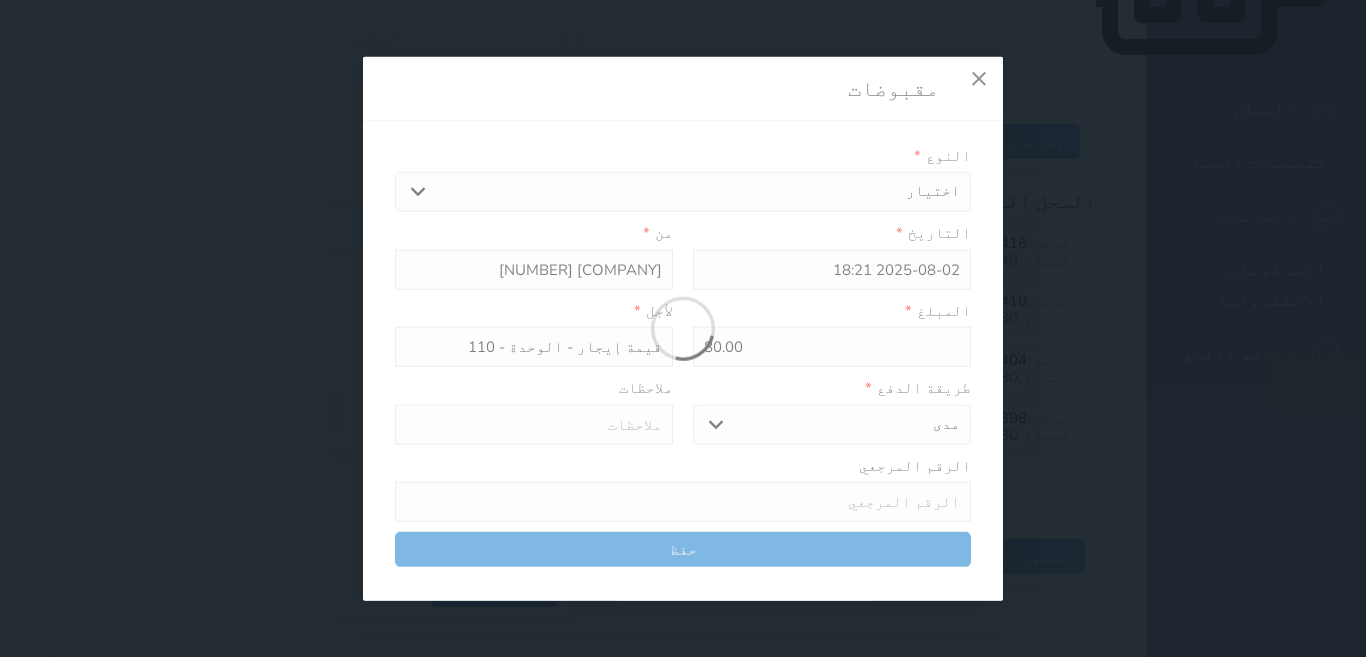 type 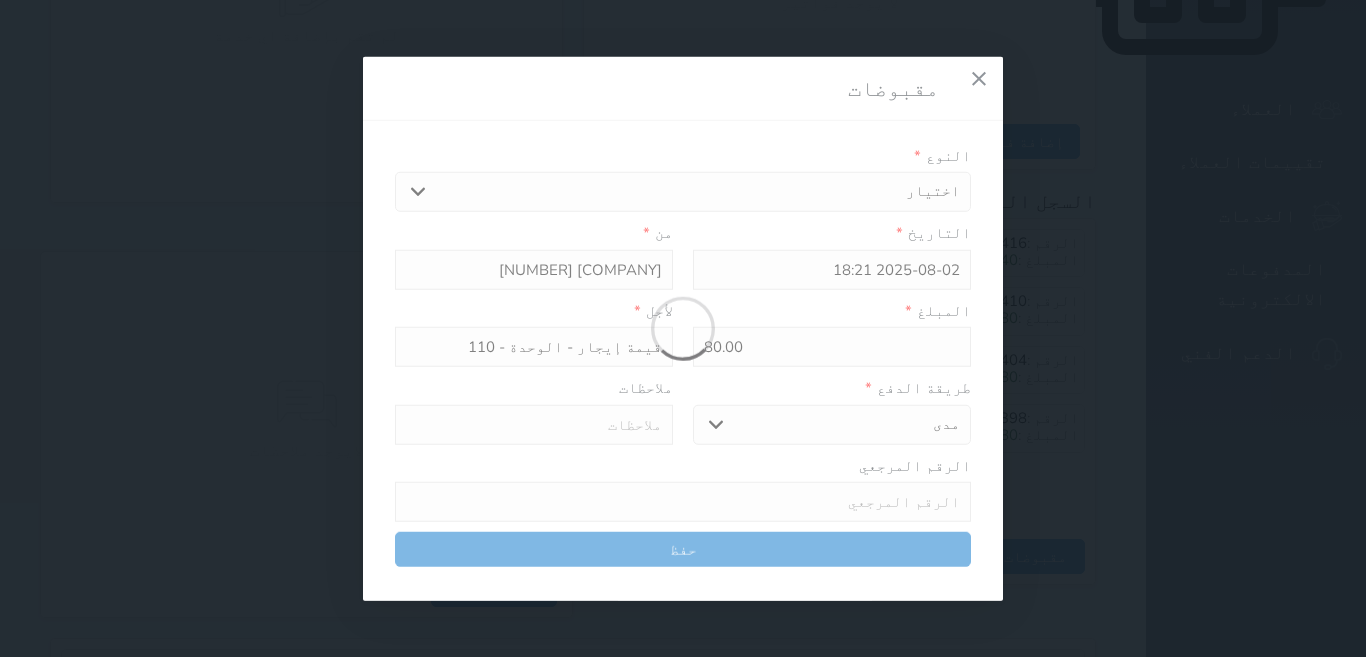 type on "0" 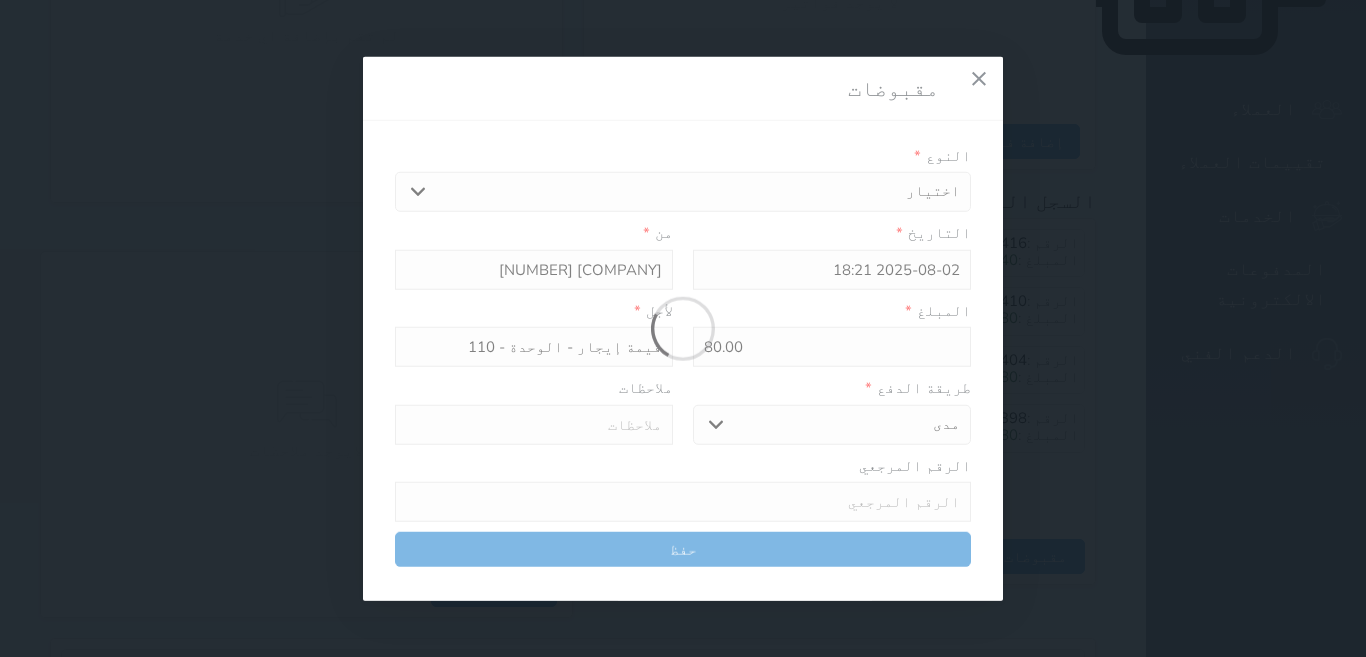 select 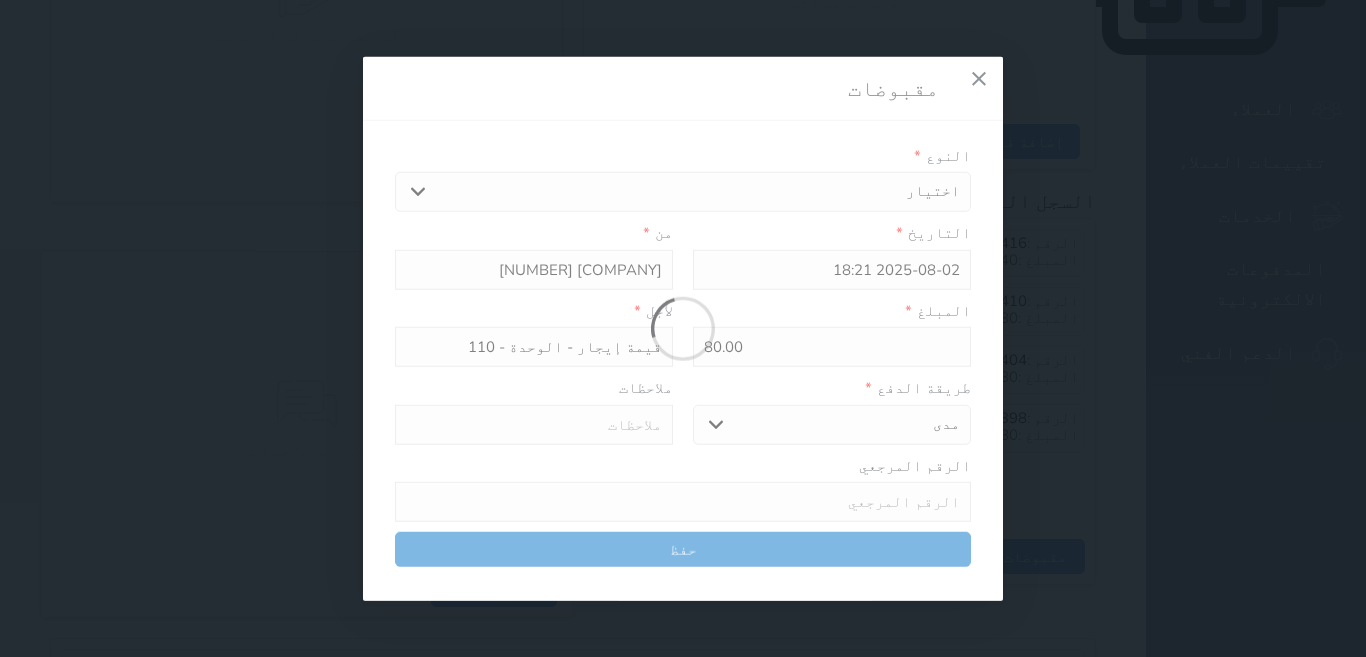 type on "0" 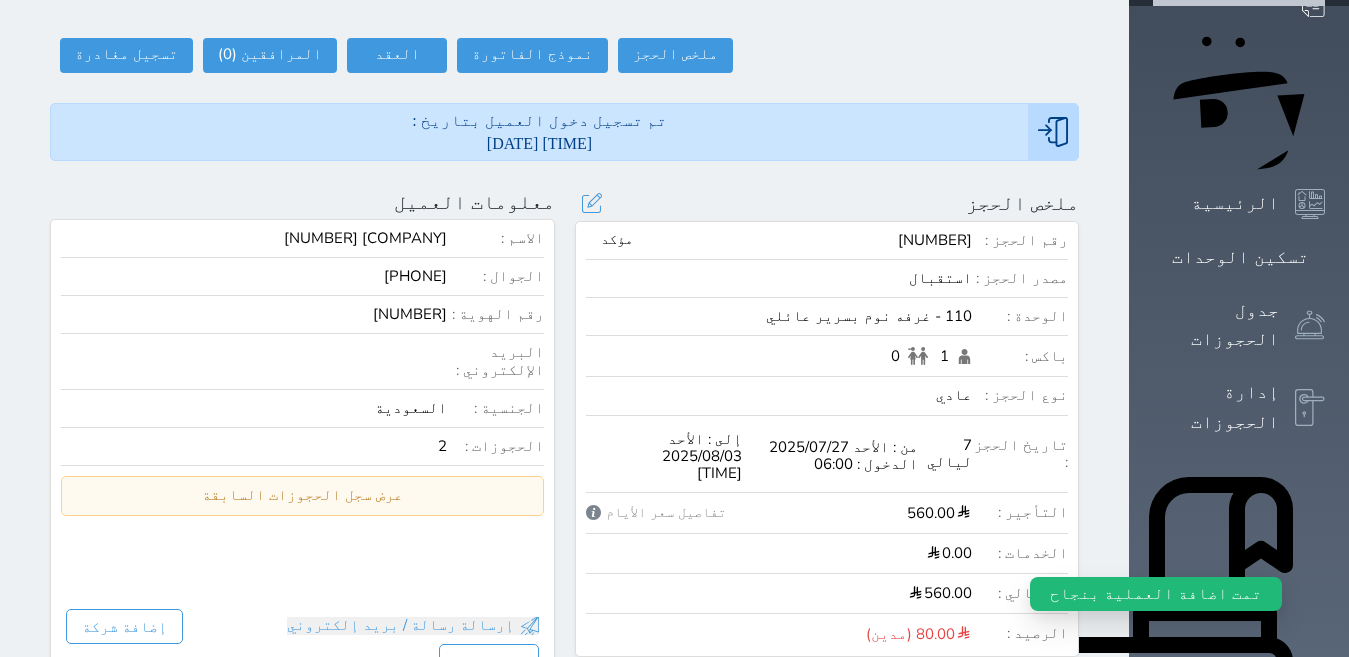 scroll, scrollTop: 0, scrollLeft: 0, axis: both 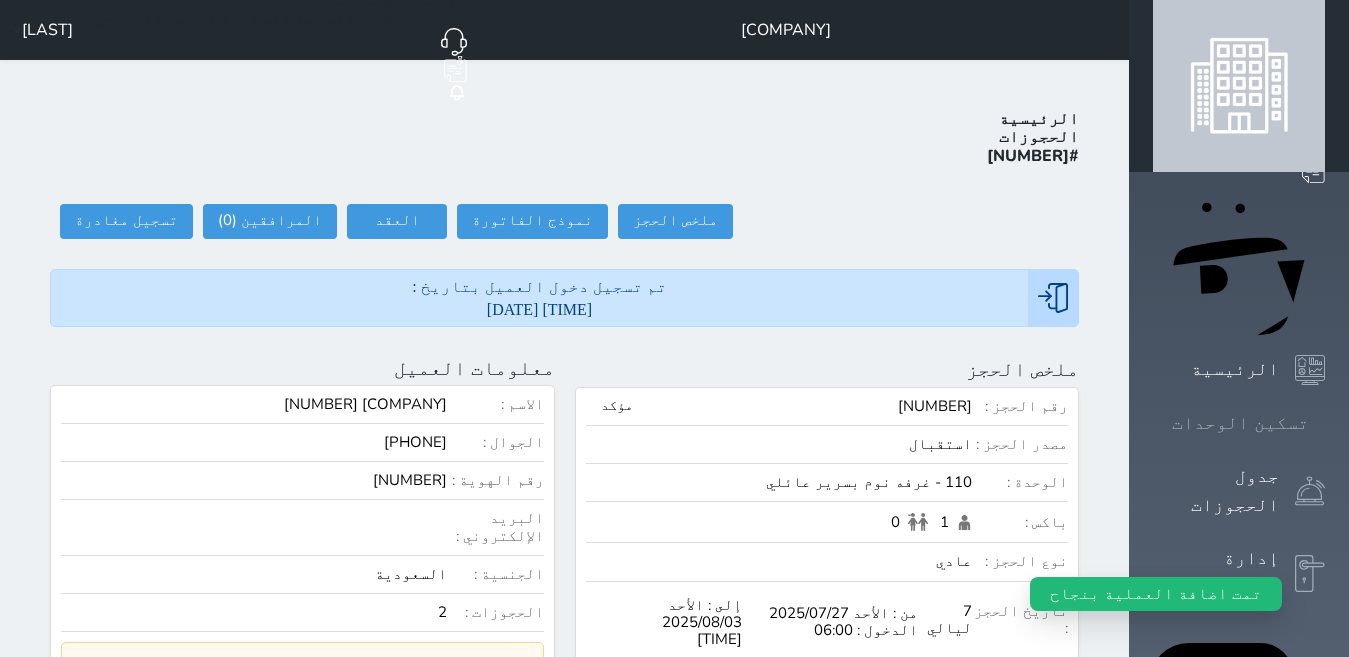 click 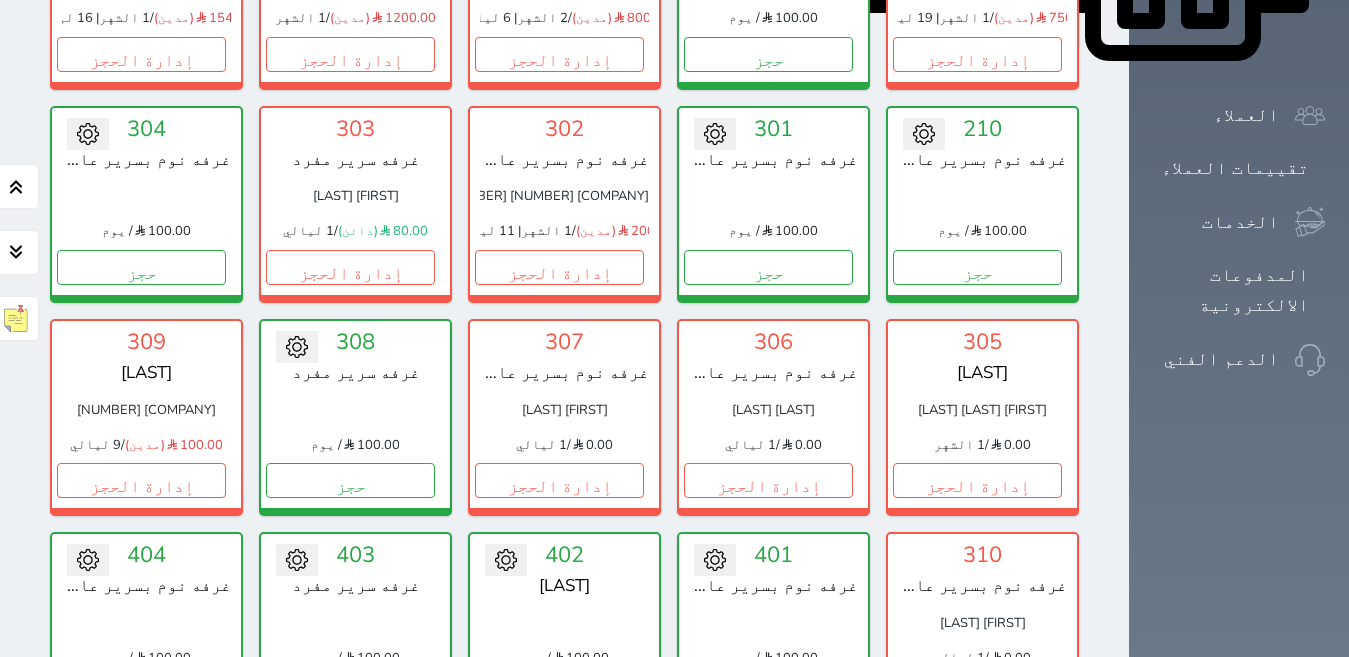 scroll, scrollTop: 1100, scrollLeft: 0, axis: vertical 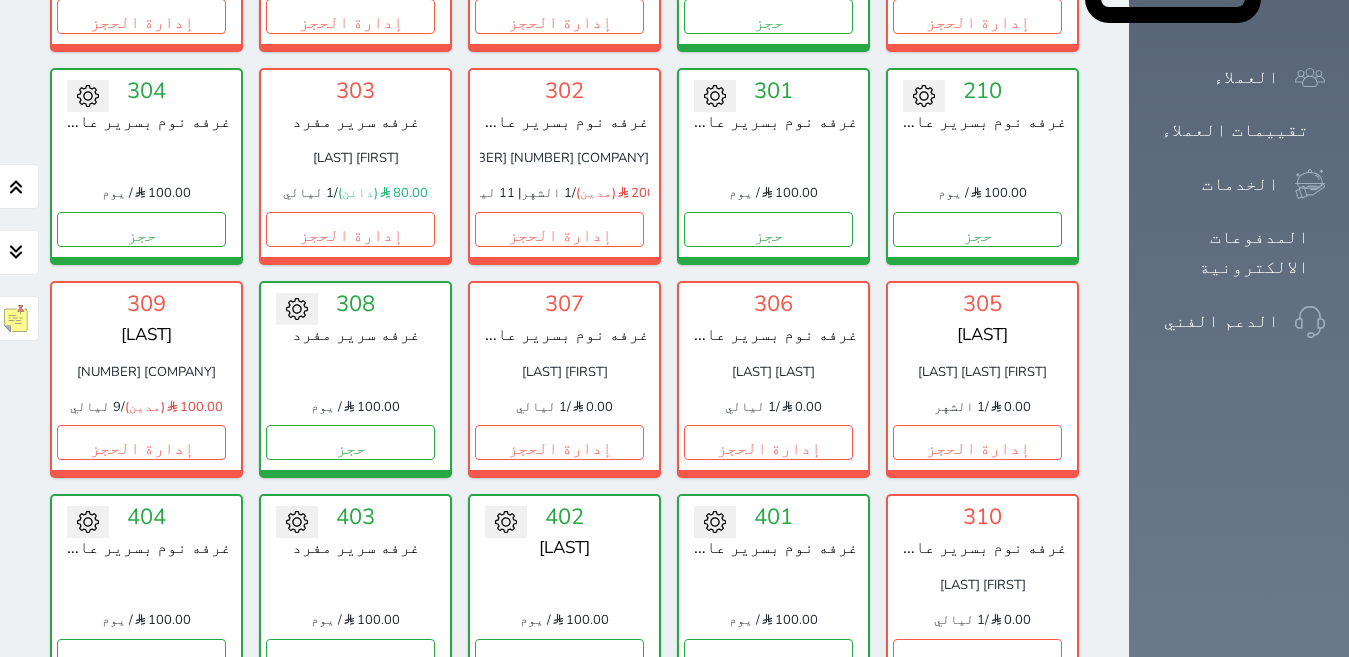 click on "عرض رصيد الصندوق" at bounding box center [304, 987] 